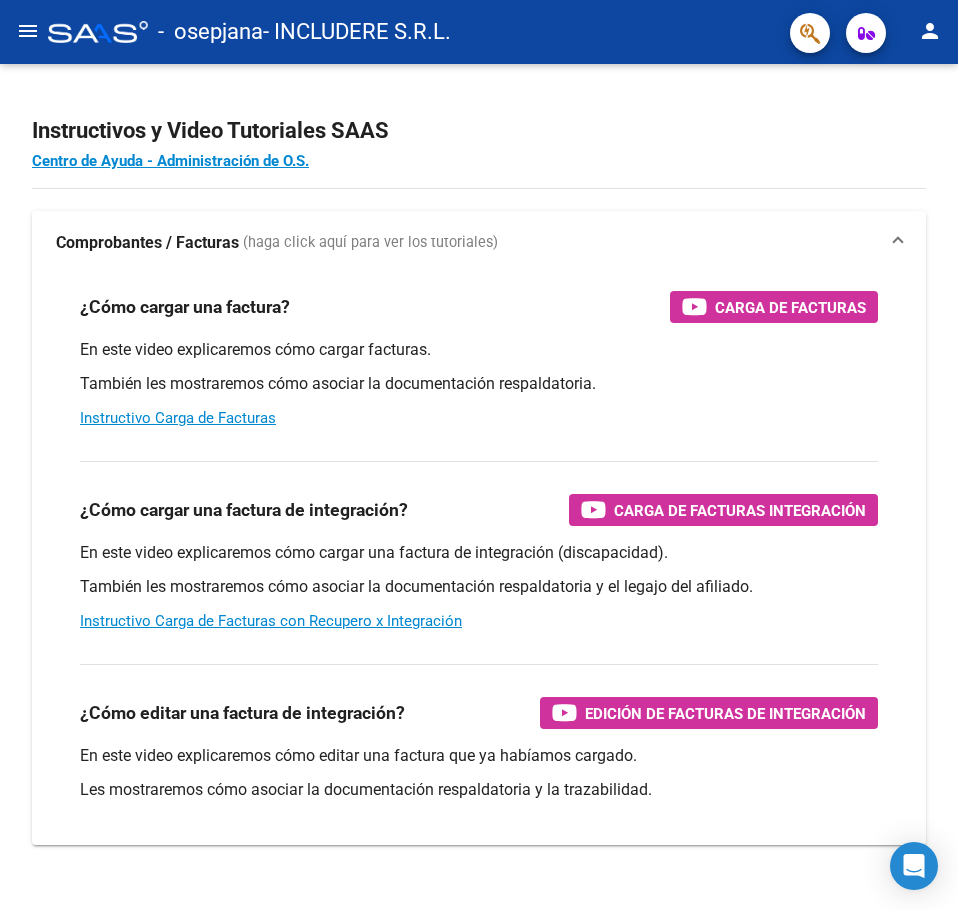 scroll, scrollTop: 0, scrollLeft: 0, axis: both 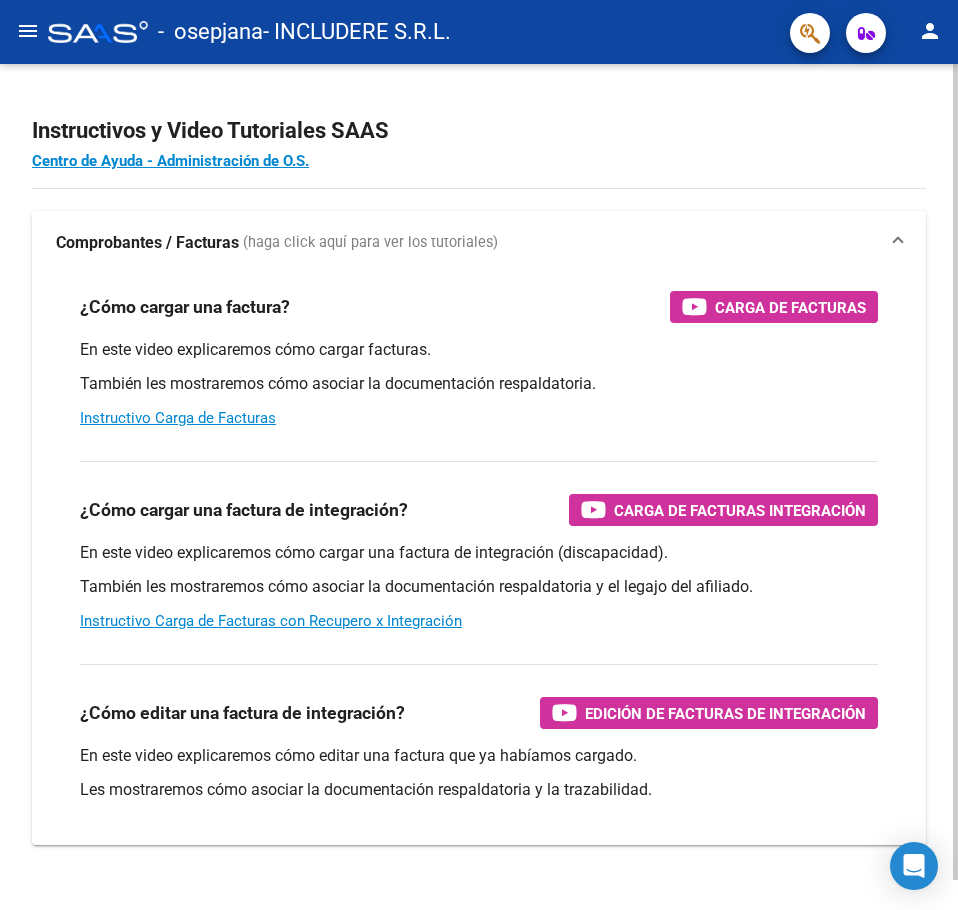 click on "En este video explicaremos cómo cargar una factura de integración (discapacidad)." at bounding box center (479, 553) 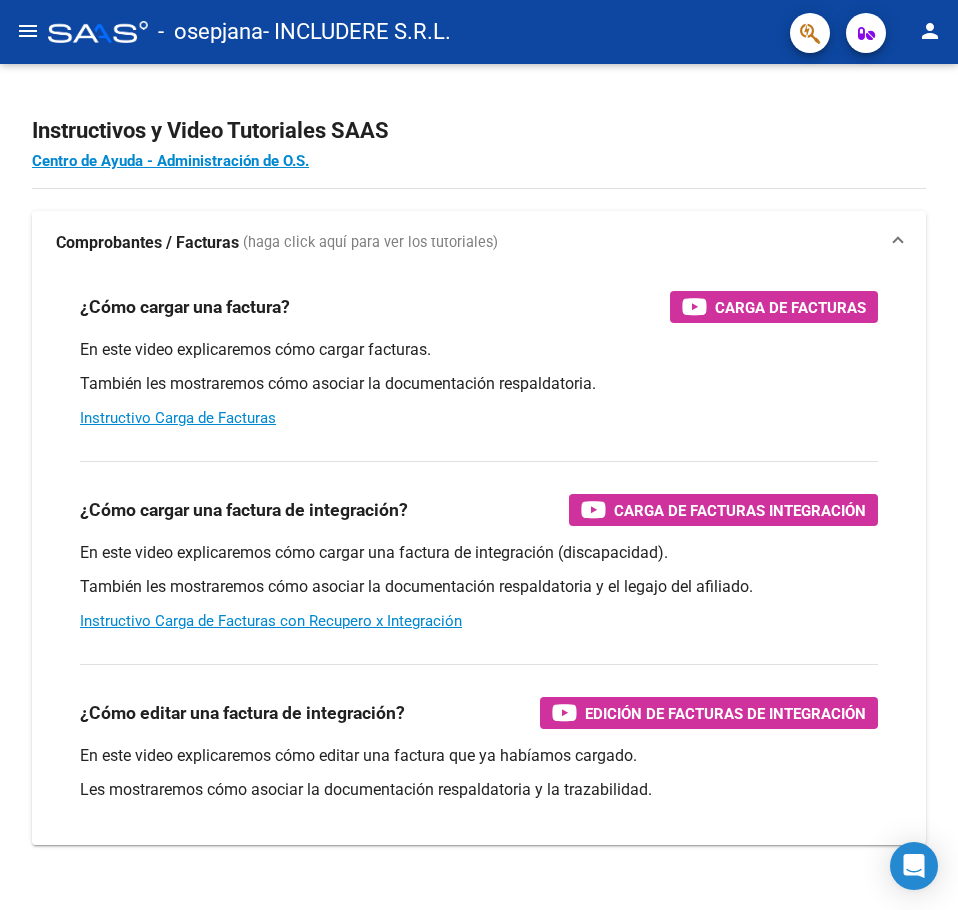 click at bounding box center (0, 910) 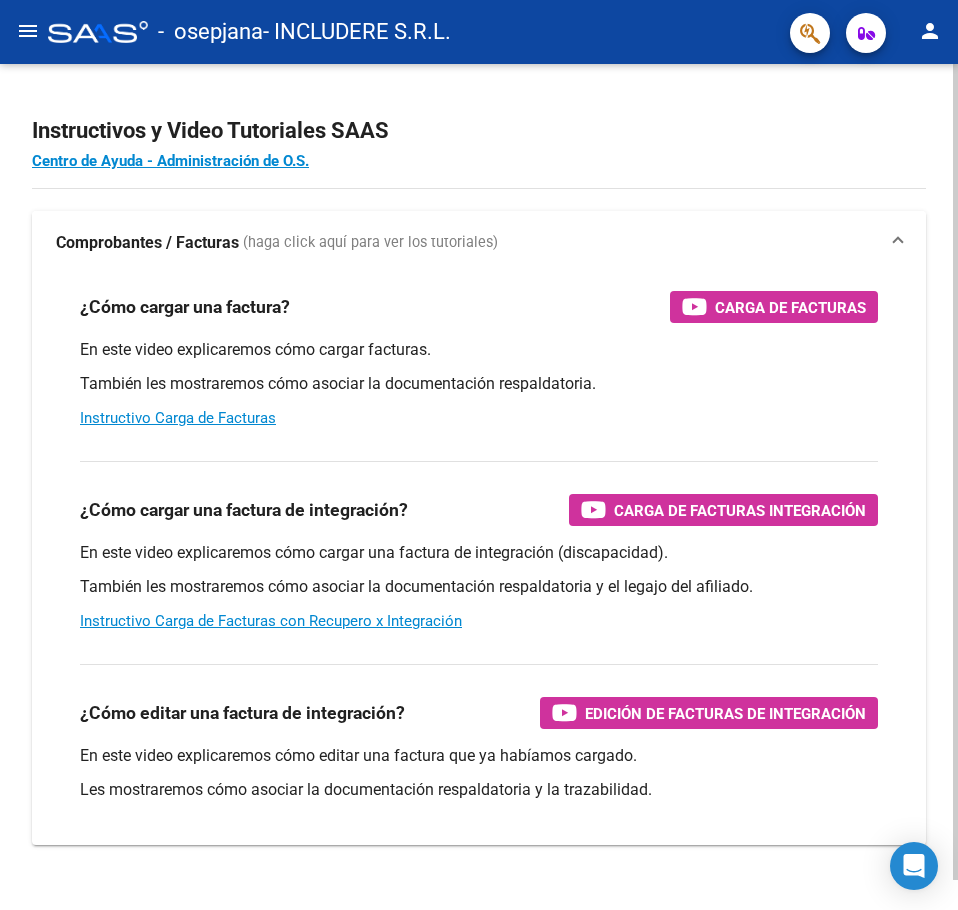 click on "Comprobantes / Facturas" at bounding box center (147, 243) 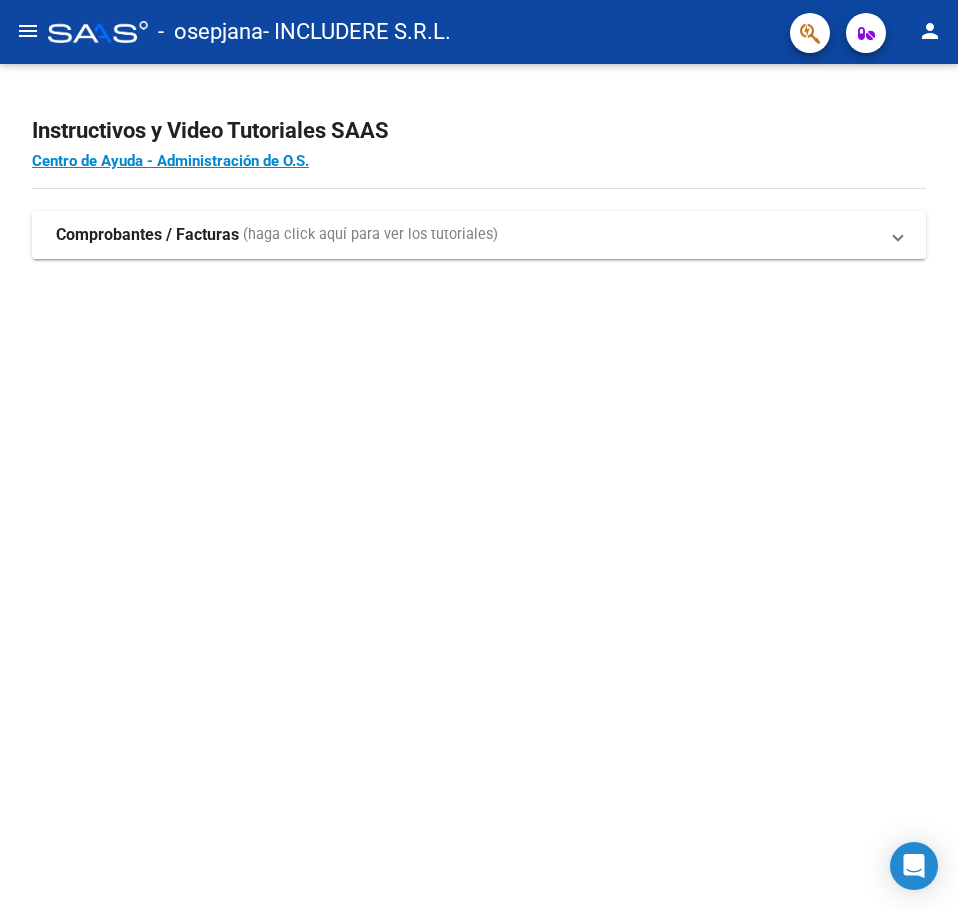 click on "Comprobantes / Facturas" at bounding box center (147, 235) 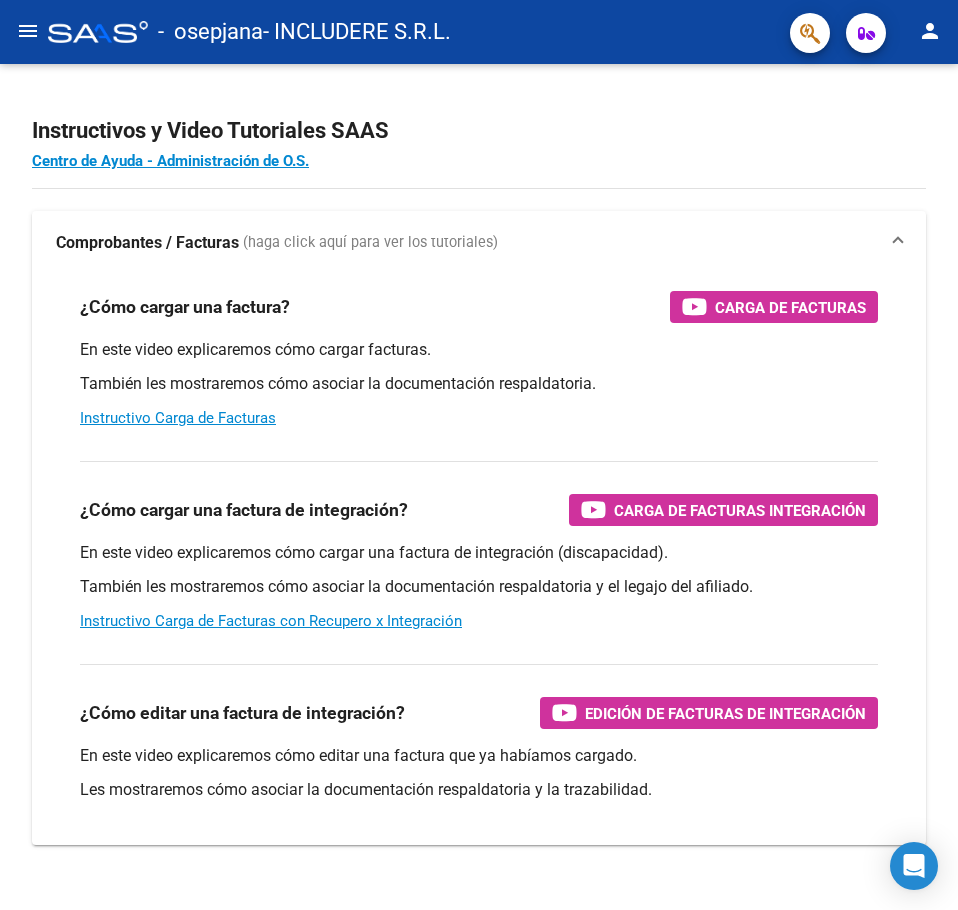 click on "menu" 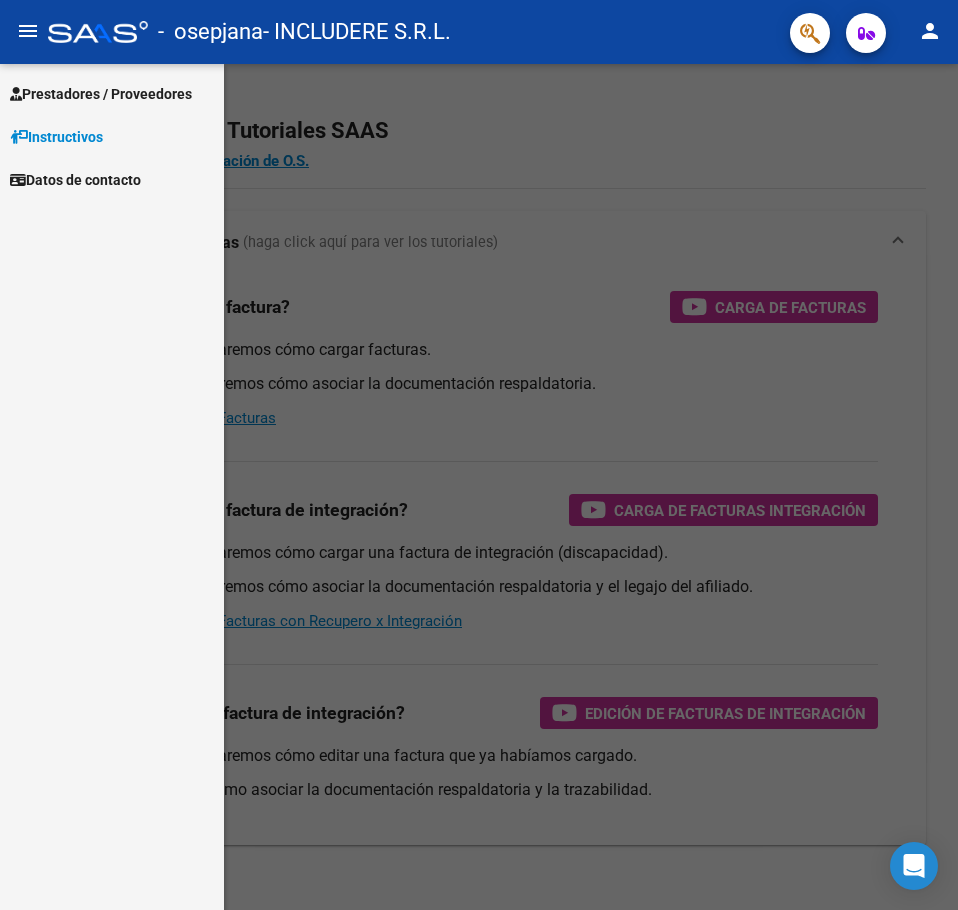 click on "Prestadores / Proveedores" at bounding box center (101, 94) 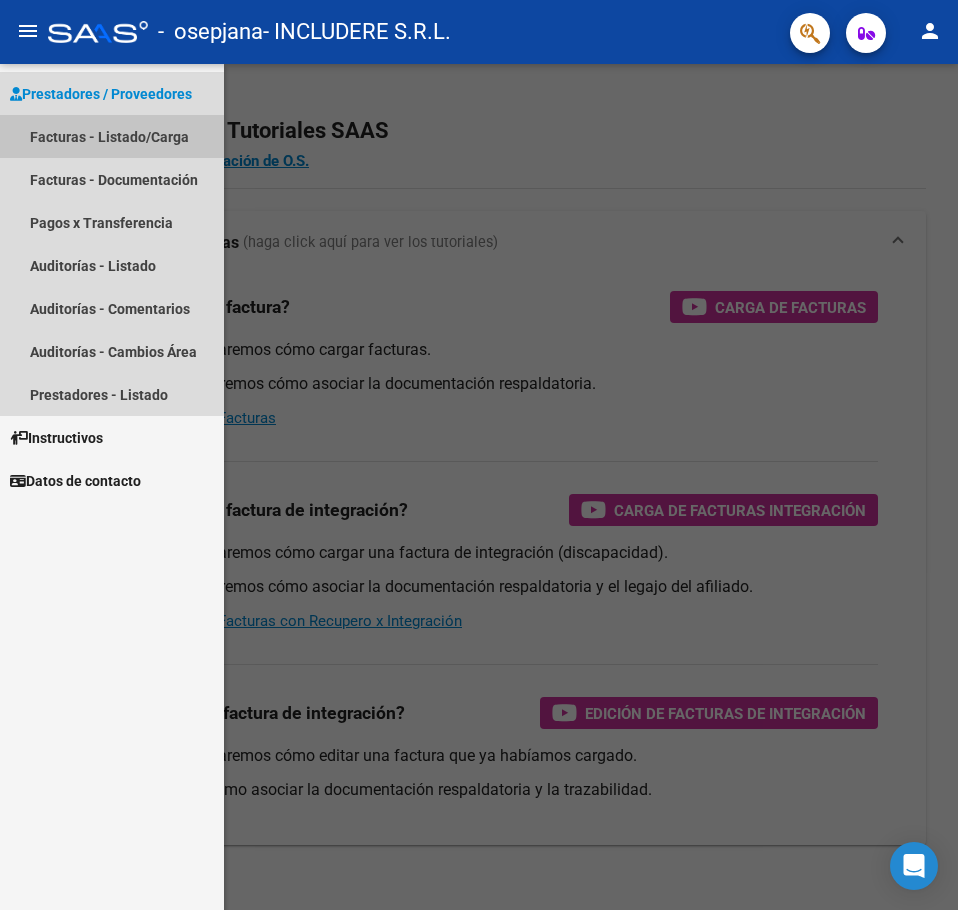 click on "Facturas - Listado/Carga" at bounding box center [112, 136] 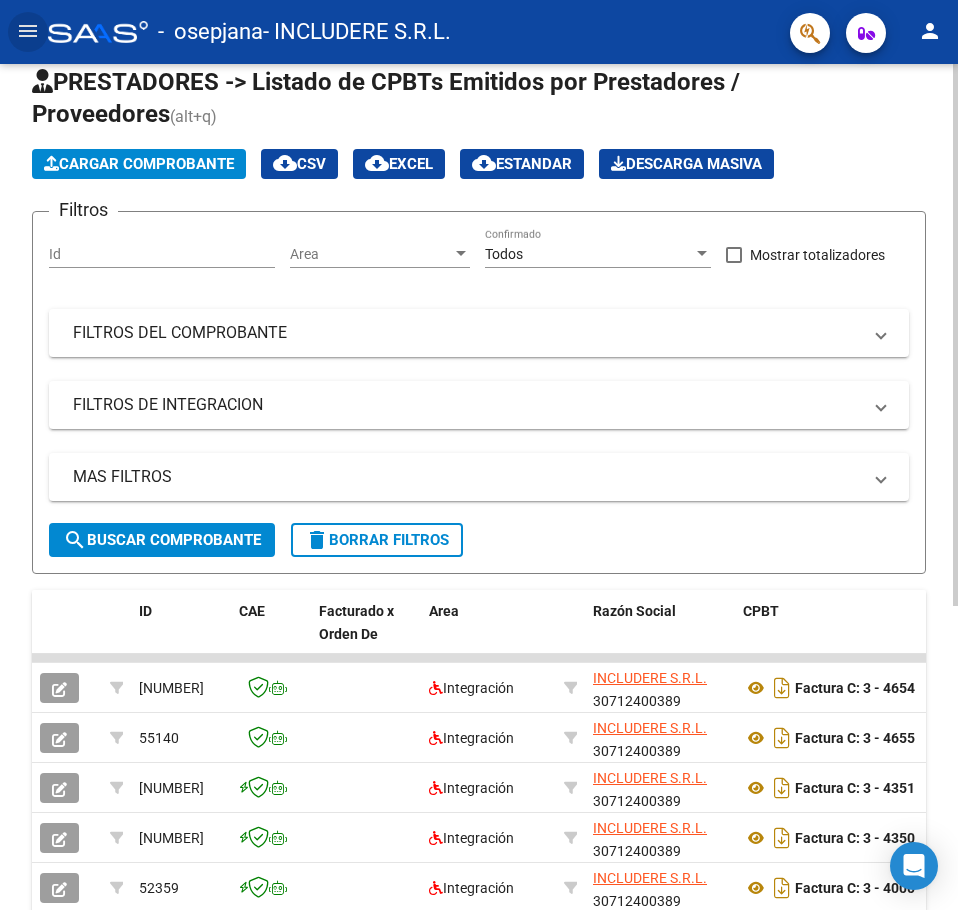 scroll, scrollTop: 0, scrollLeft: 0, axis: both 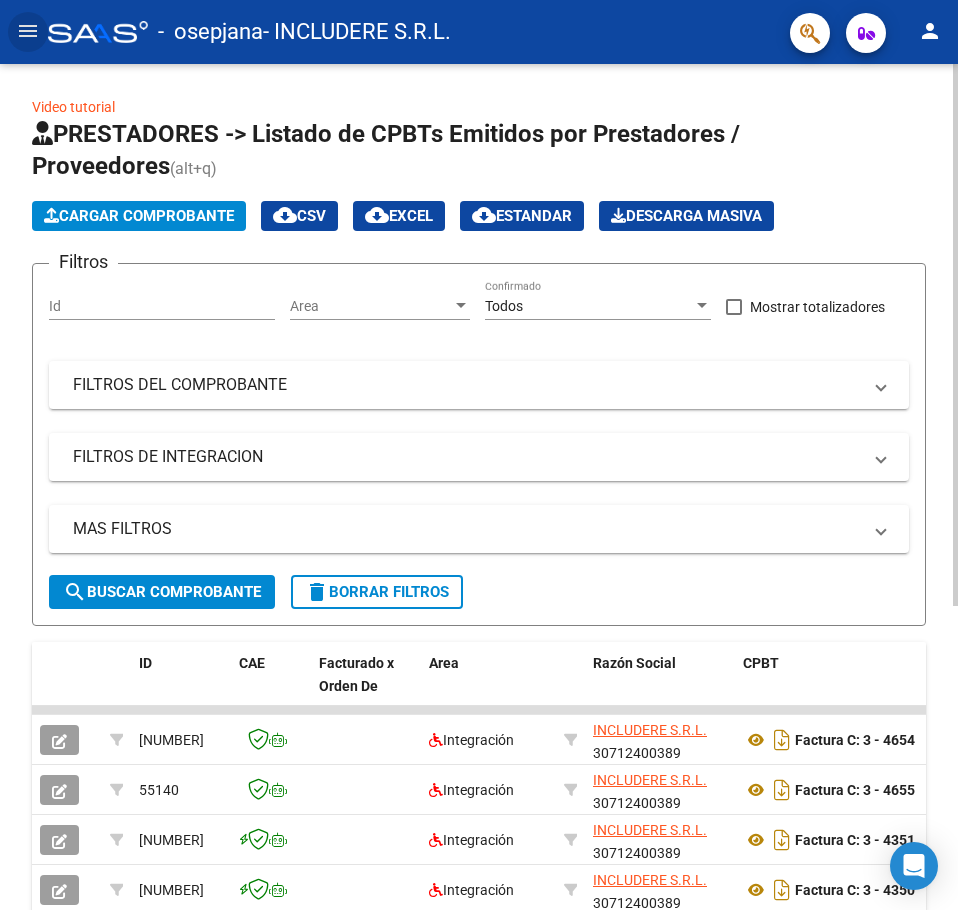 click on "Cargar Comprobante" 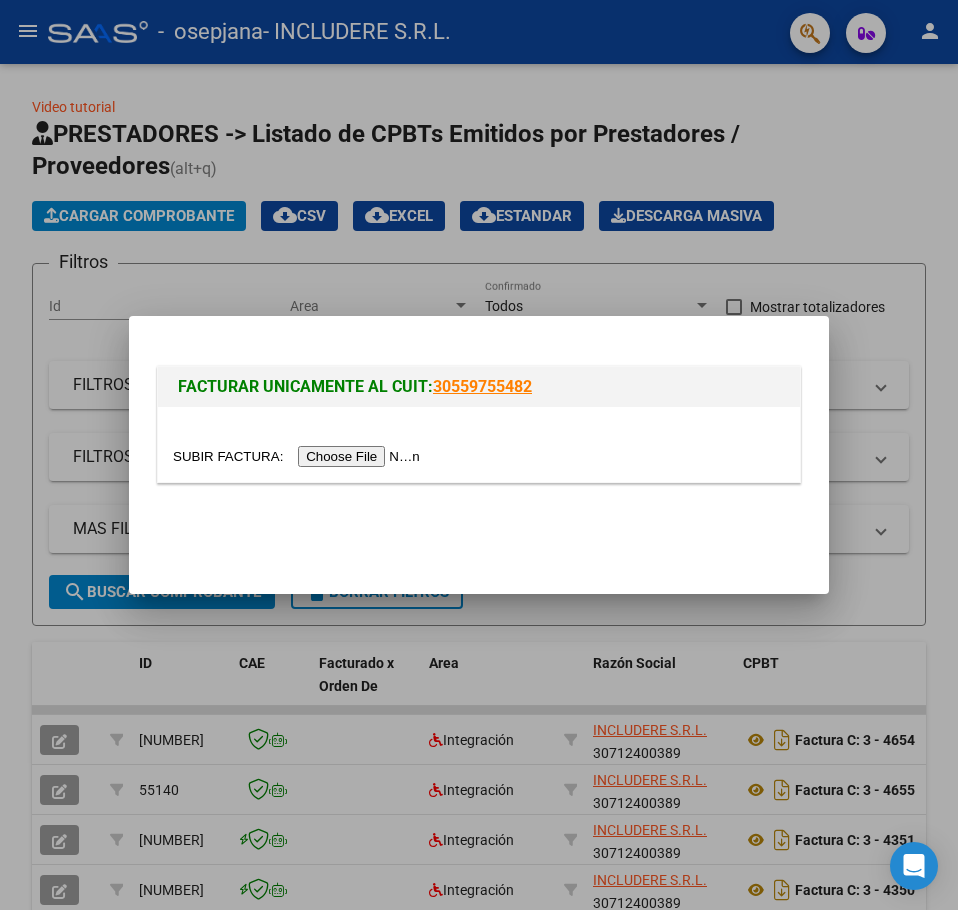 click at bounding box center (299, 456) 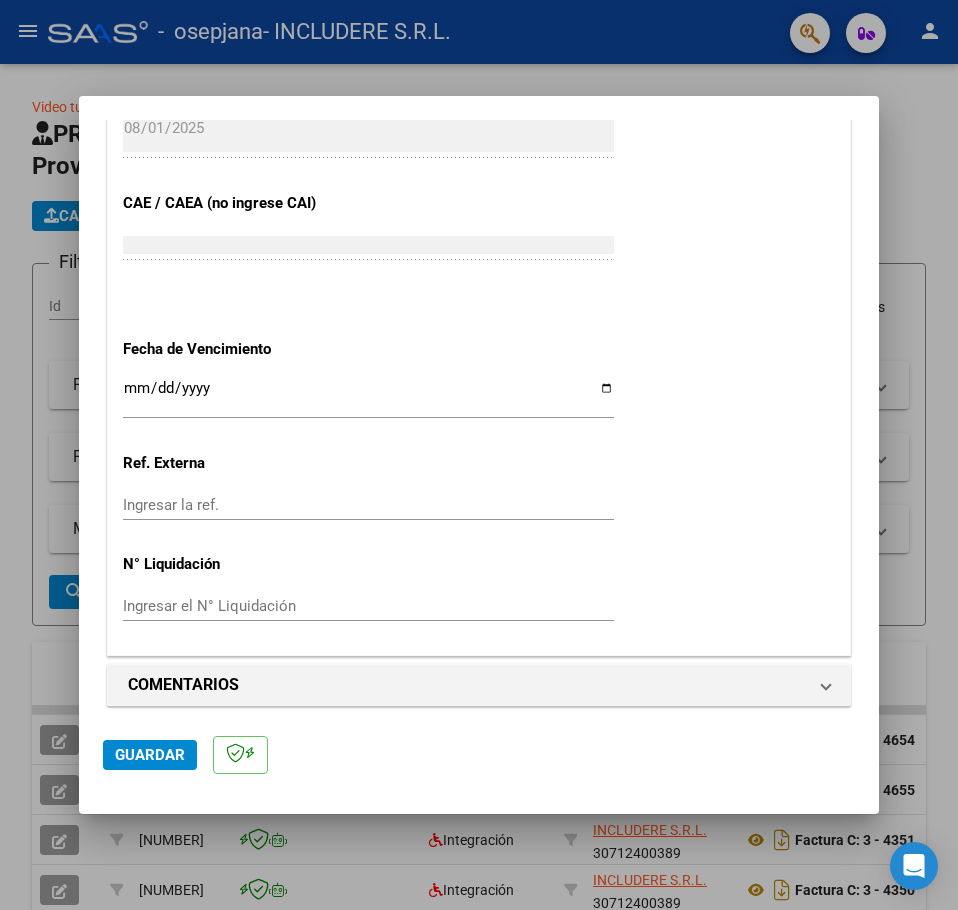 scroll, scrollTop: 1192, scrollLeft: 0, axis: vertical 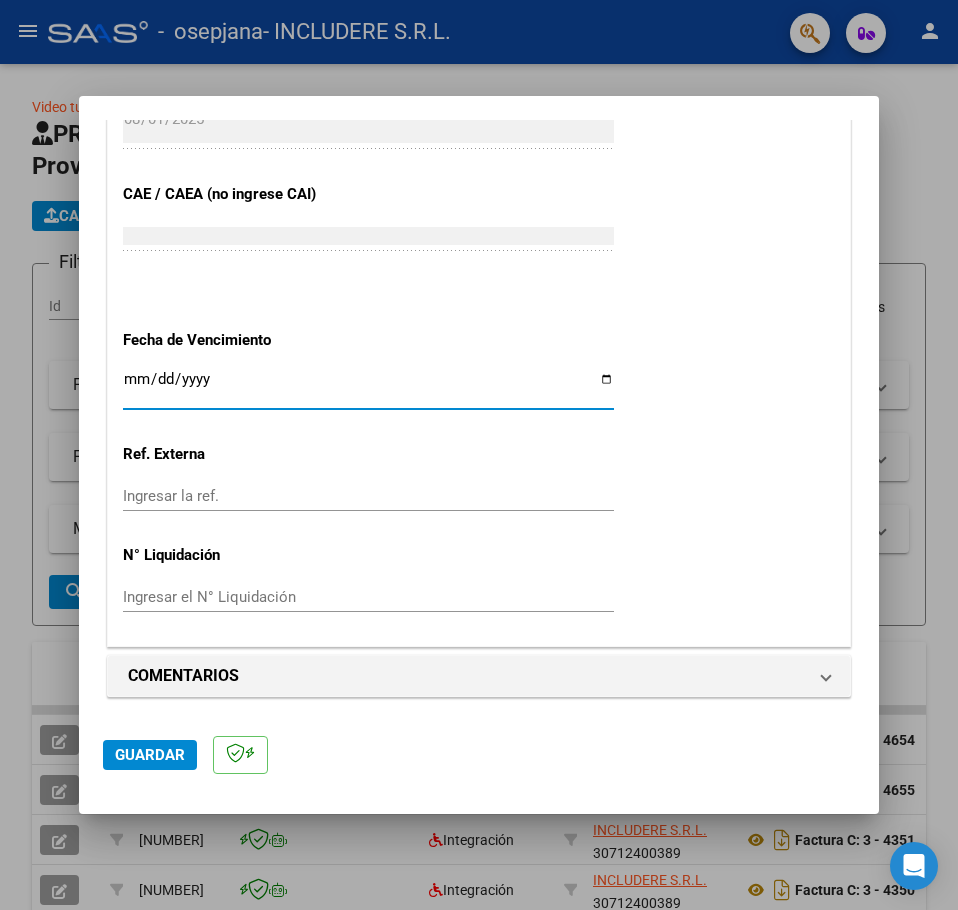 click on "Ingresar la fecha" at bounding box center [368, 387] 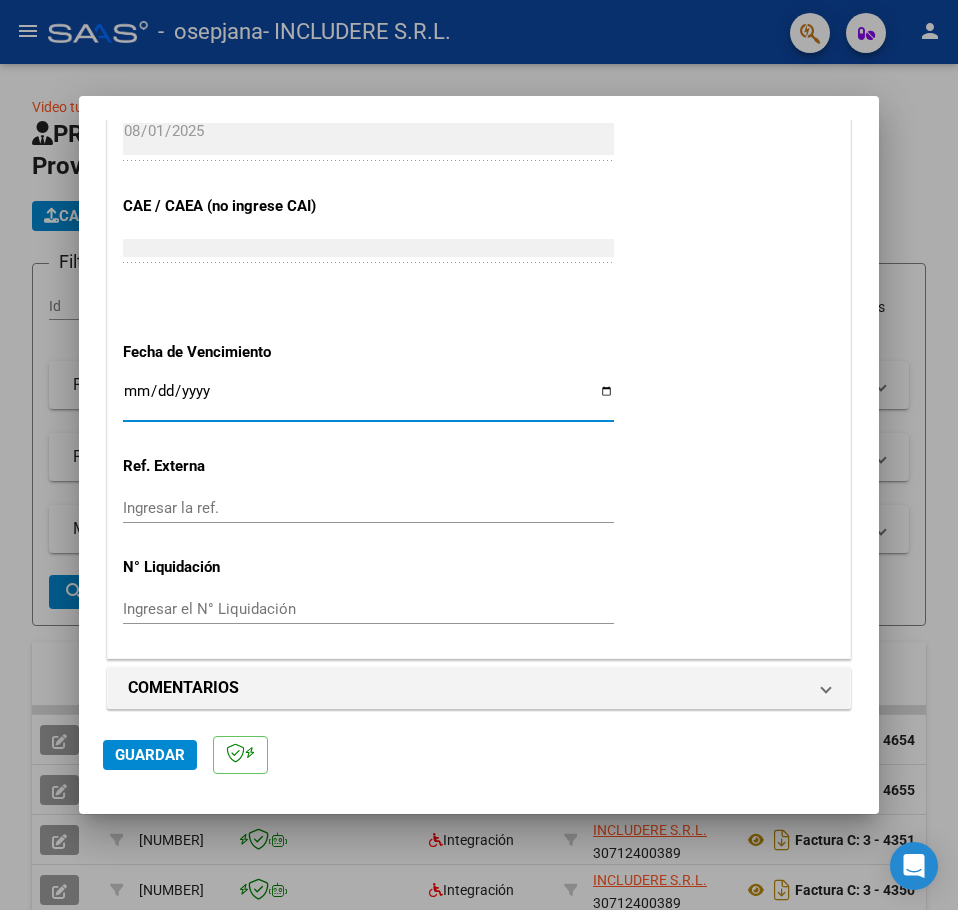 scroll, scrollTop: 1192, scrollLeft: 0, axis: vertical 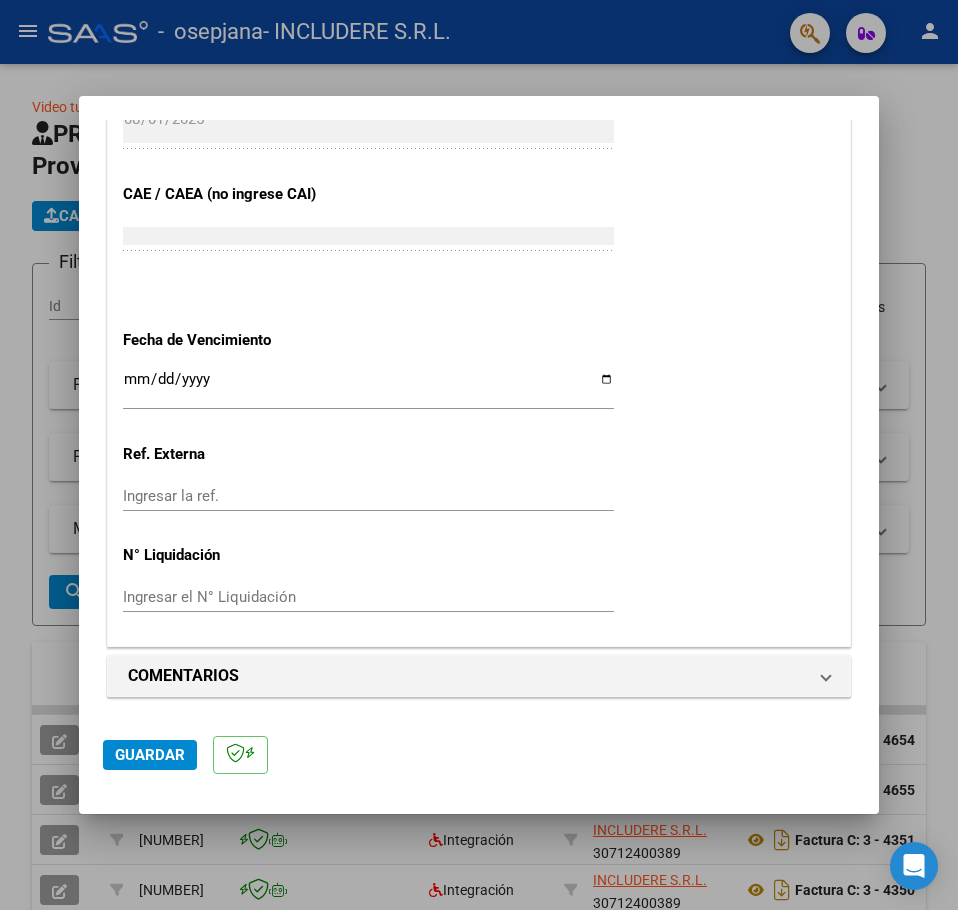 click on "CUIT  *   [CUIT] Ingresar CUIT  ANALISIS PRESTADOR  Area destinado * Integración Seleccionar Area Luego de guardar debe preaprobar la factura asociandola a un legajo de integración y subir la documentación respaldatoria (planilla de asistencia o ddjj para período de aislamiento)  Período de Prestación (Ej: 202305 para Mayo 2023    Ingrese el Período de Prestación como indica el ejemplo   Comprobante Tipo * Factura C Seleccionar Tipo Punto de Venta  *   3 Ingresar el Nro.  Número  *   5152 Ingresar el Nro.  Monto  *   $ 475.830,36 Ingresar el monto  Fecha del Cpbt.  *   2025-08-01 Ingresar la fecha  CAE / CAEA (no ingrese CAI)    [CAE] Ingresar el CAE o CAEA (no ingrese CAI)  Fecha de Vencimiento    Ingresar la fecha  Ref. Externa    Ingresar la ref.  N° Liquidación    Ingresar el N° Liquidación" at bounding box center [479, -88] 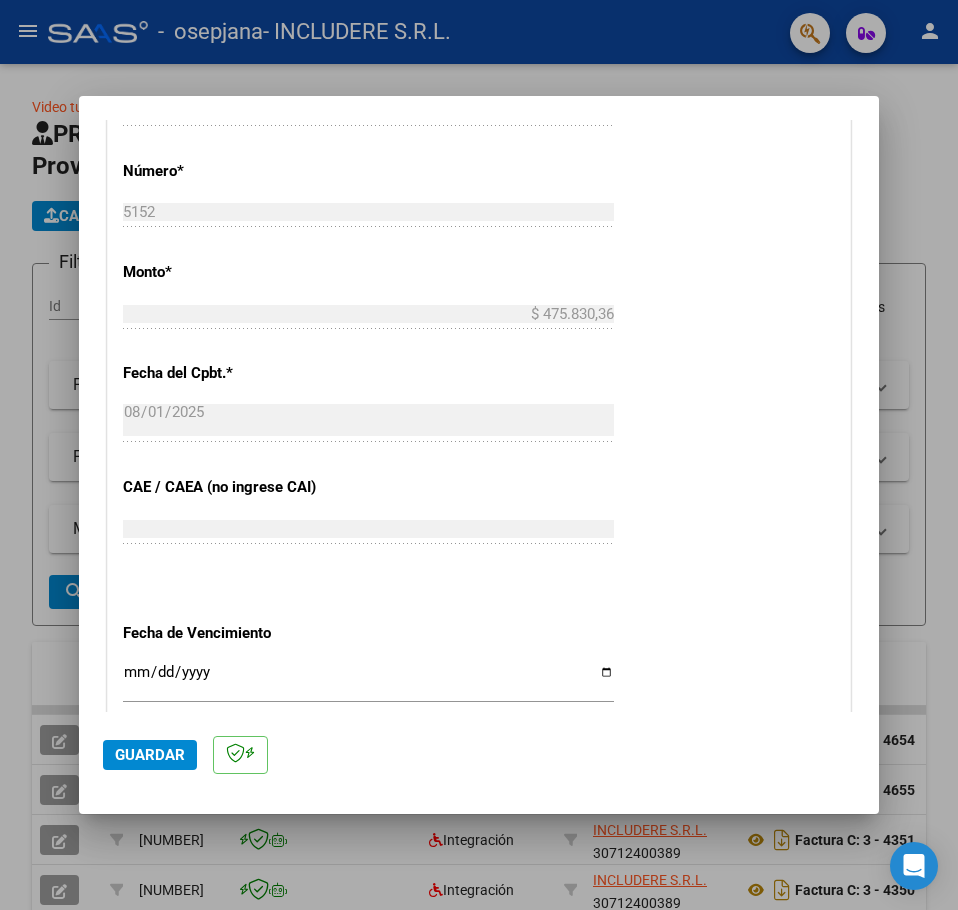 scroll, scrollTop: 492, scrollLeft: 0, axis: vertical 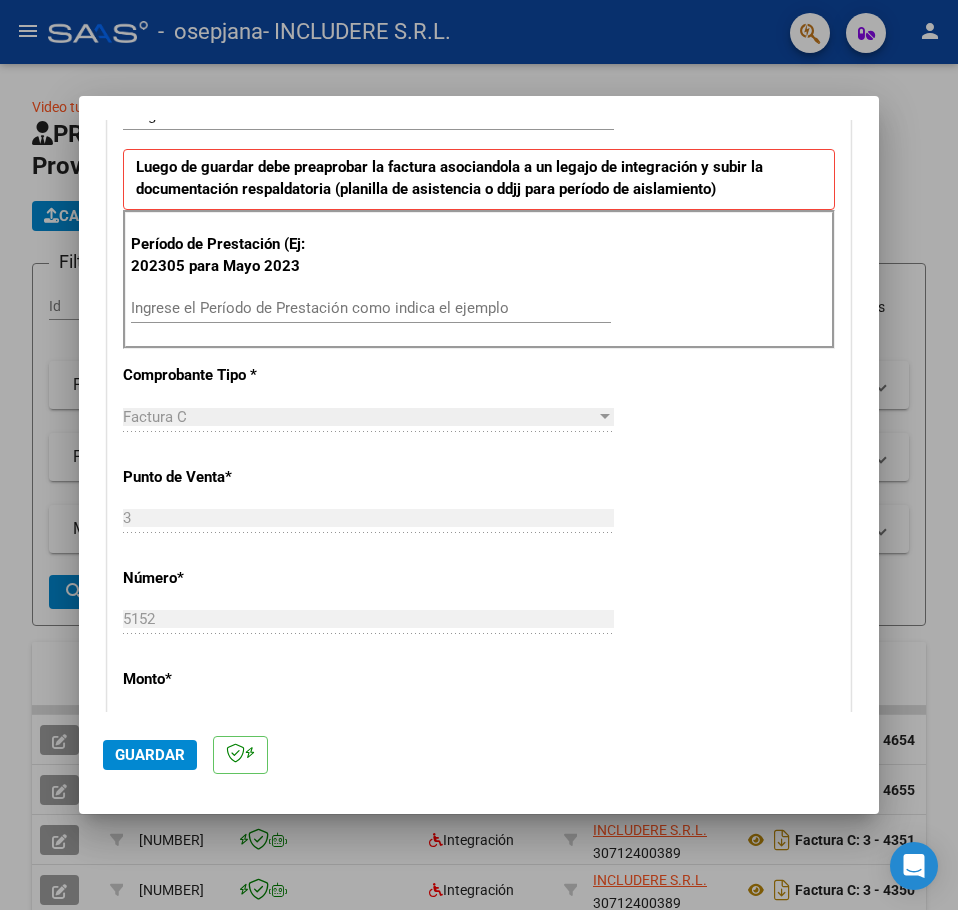 click on "Ingrese el Período de Prestación como indica el ejemplo" at bounding box center [371, 308] 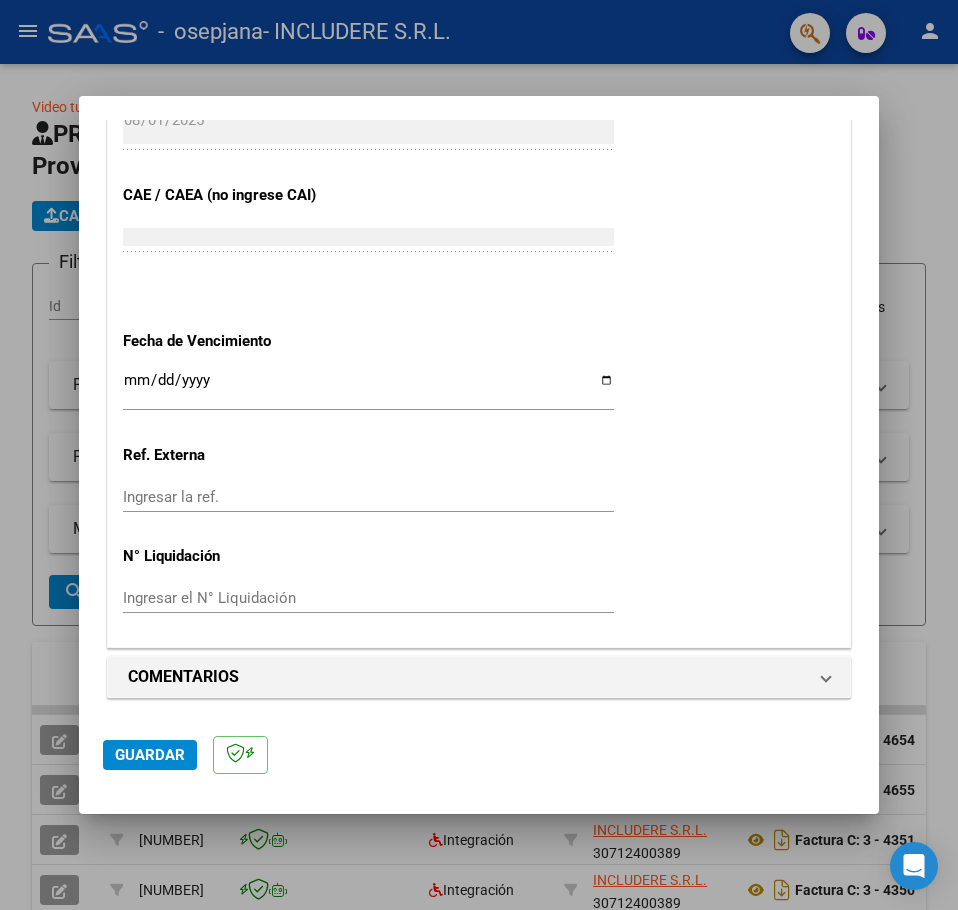 scroll, scrollTop: 1192, scrollLeft: 0, axis: vertical 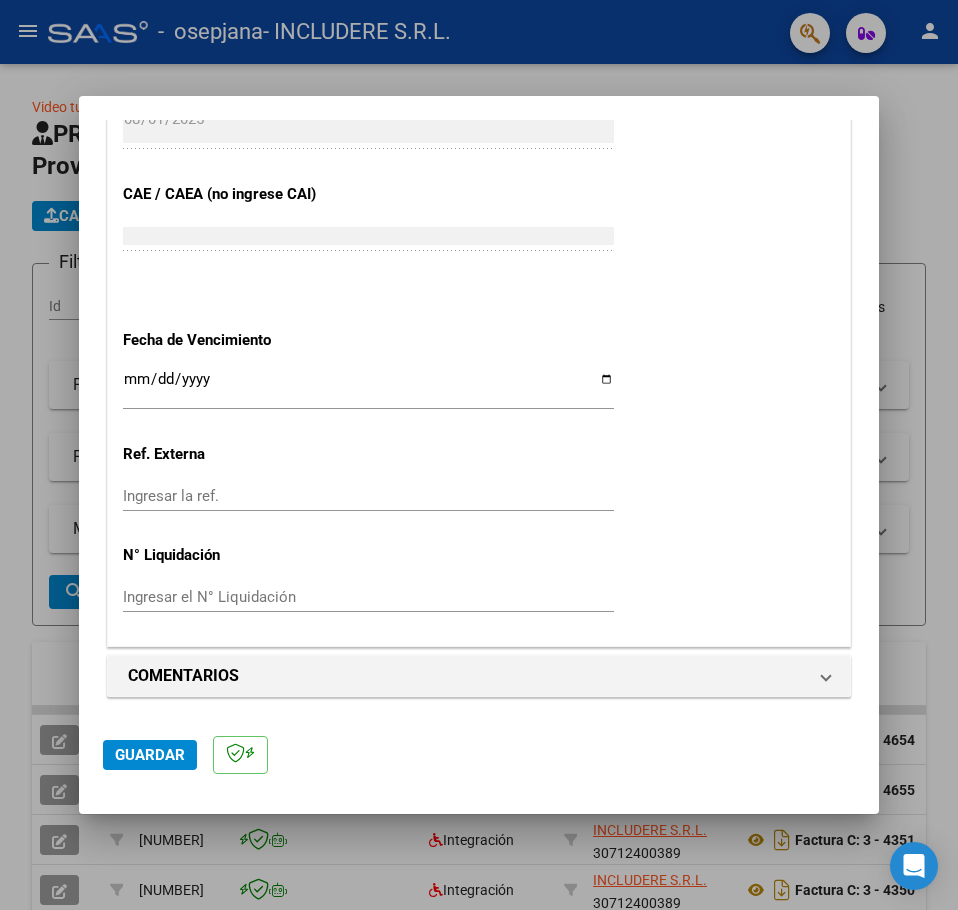 type on "202507" 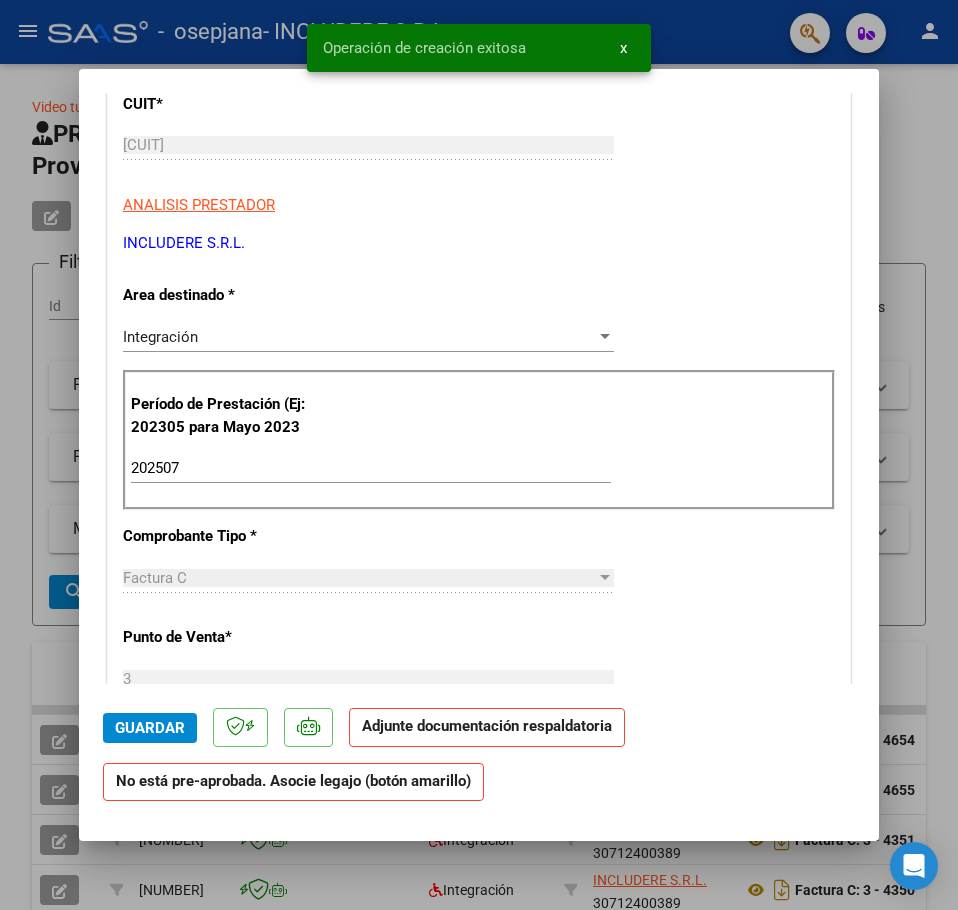 scroll, scrollTop: 400, scrollLeft: 0, axis: vertical 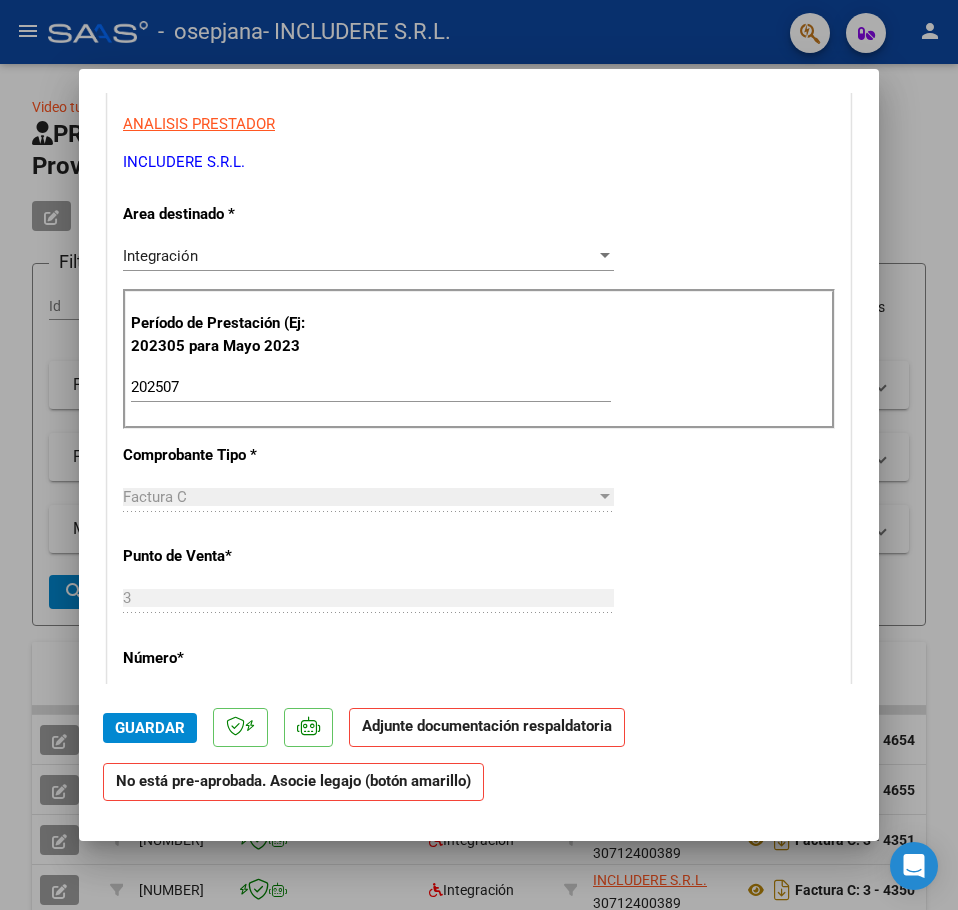 click on "Adjunte documentación respaldatoria" 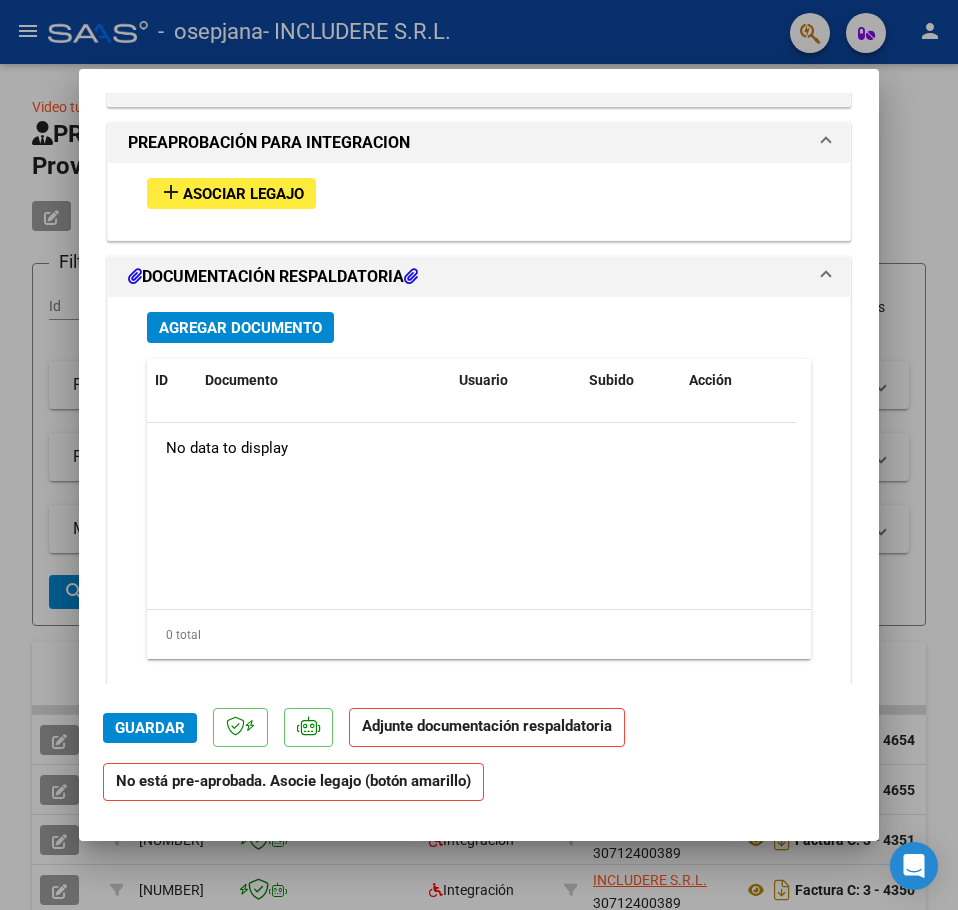 scroll, scrollTop: 1839, scrollLeft: 0, axis: vertical 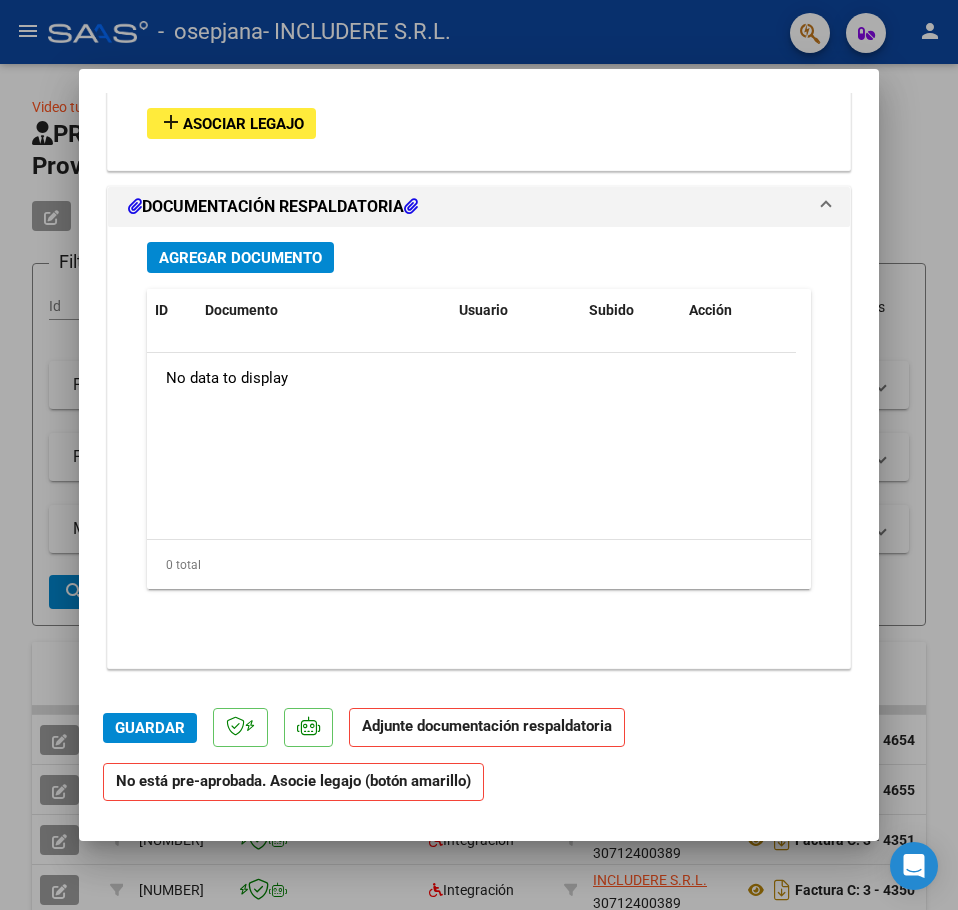 click on "Agregar Documento" at bounding box center [240, 258] 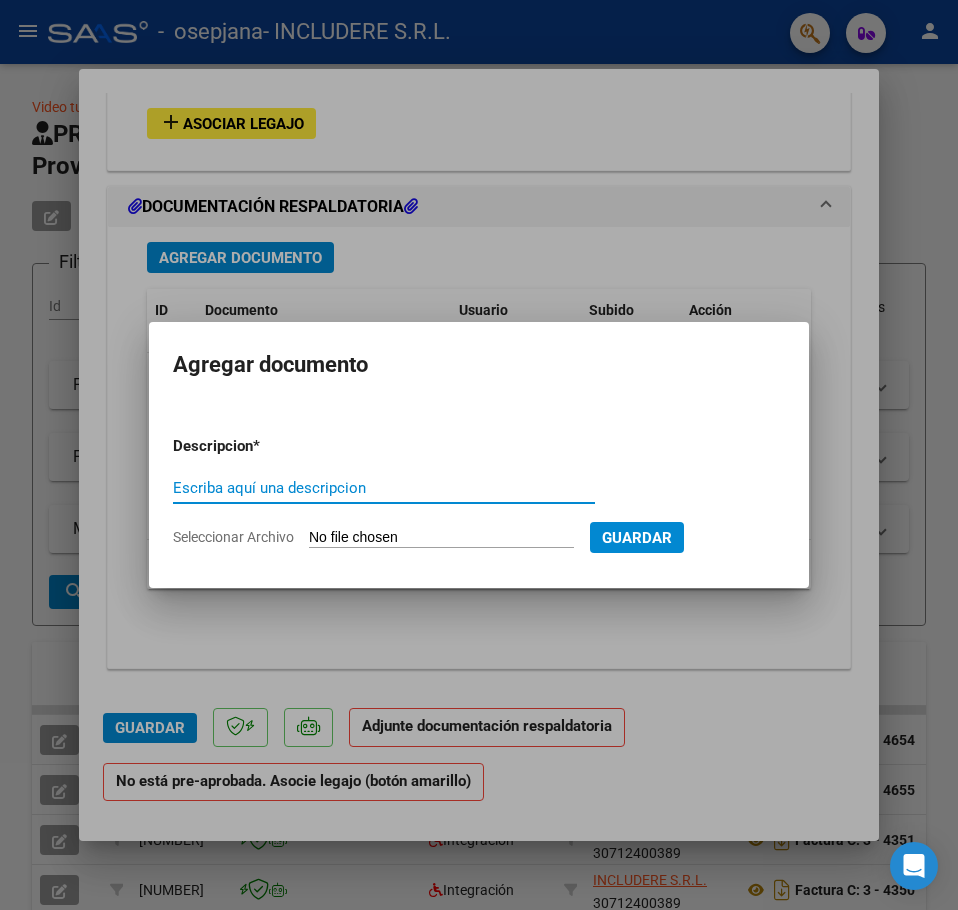 click on "Escriba aquí una descripcion" at bounding box center (384, 488) 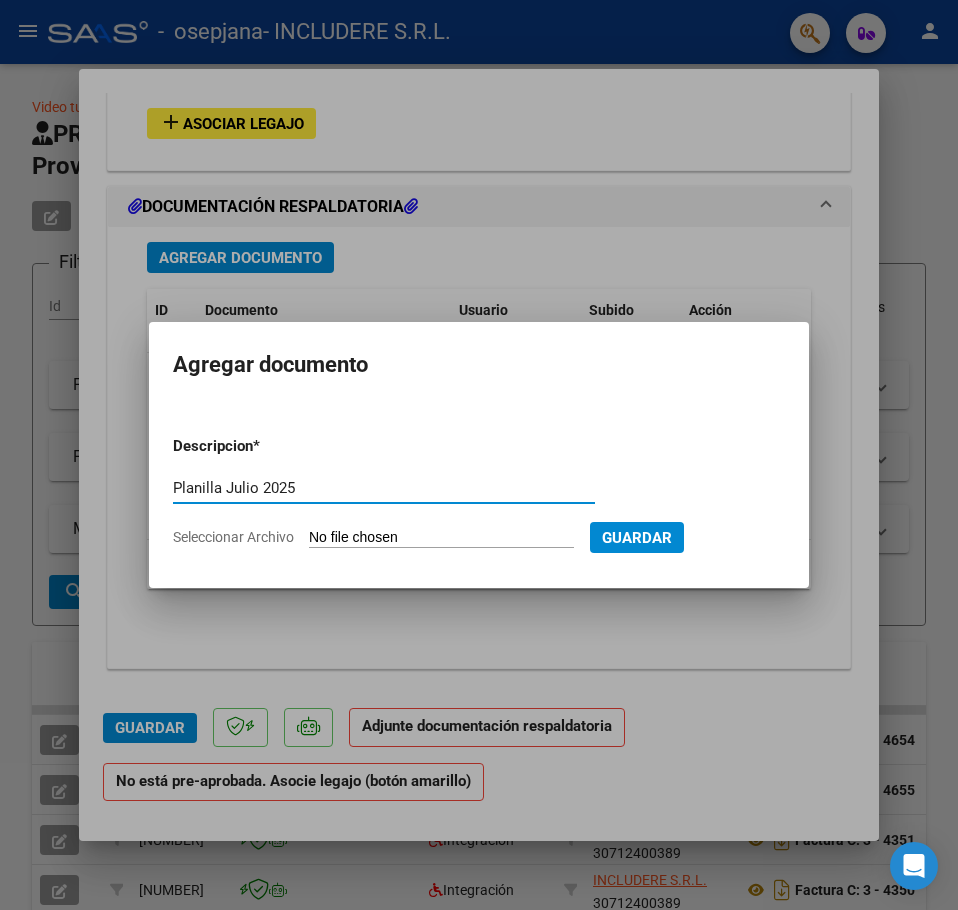 type on "Planilla Julio 2025" 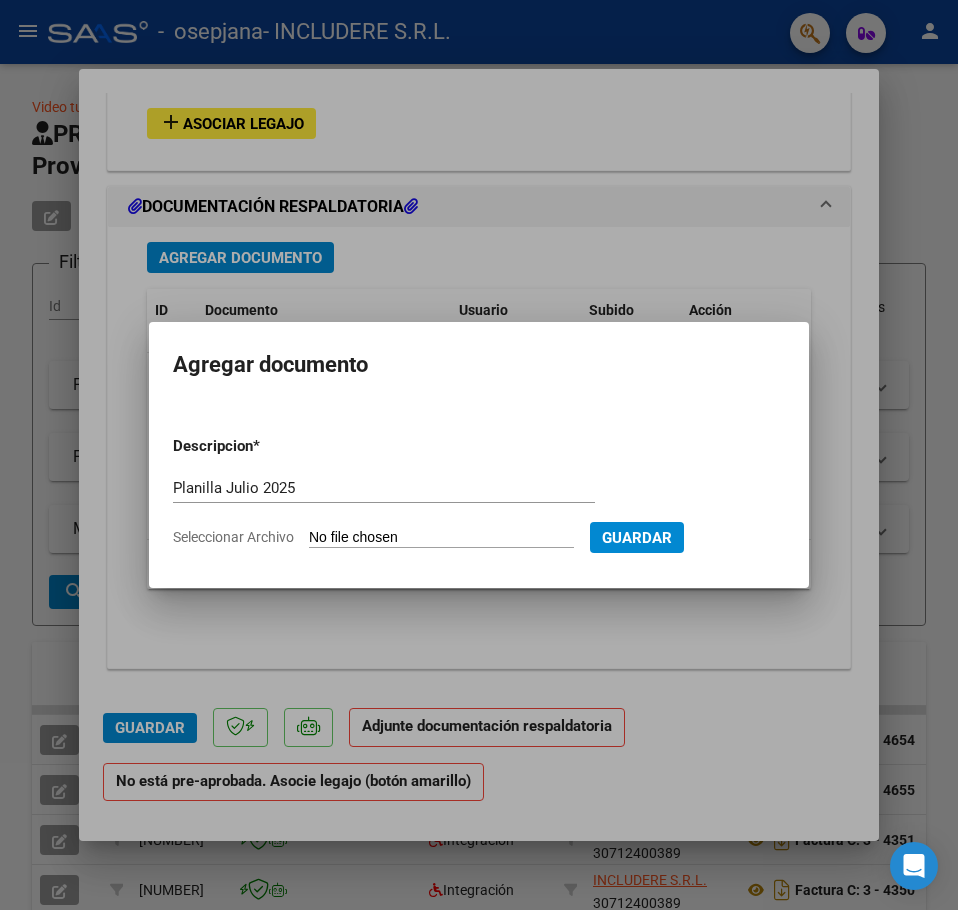 click on "Seleccionar Archivo" at bounding box center (441, 538) 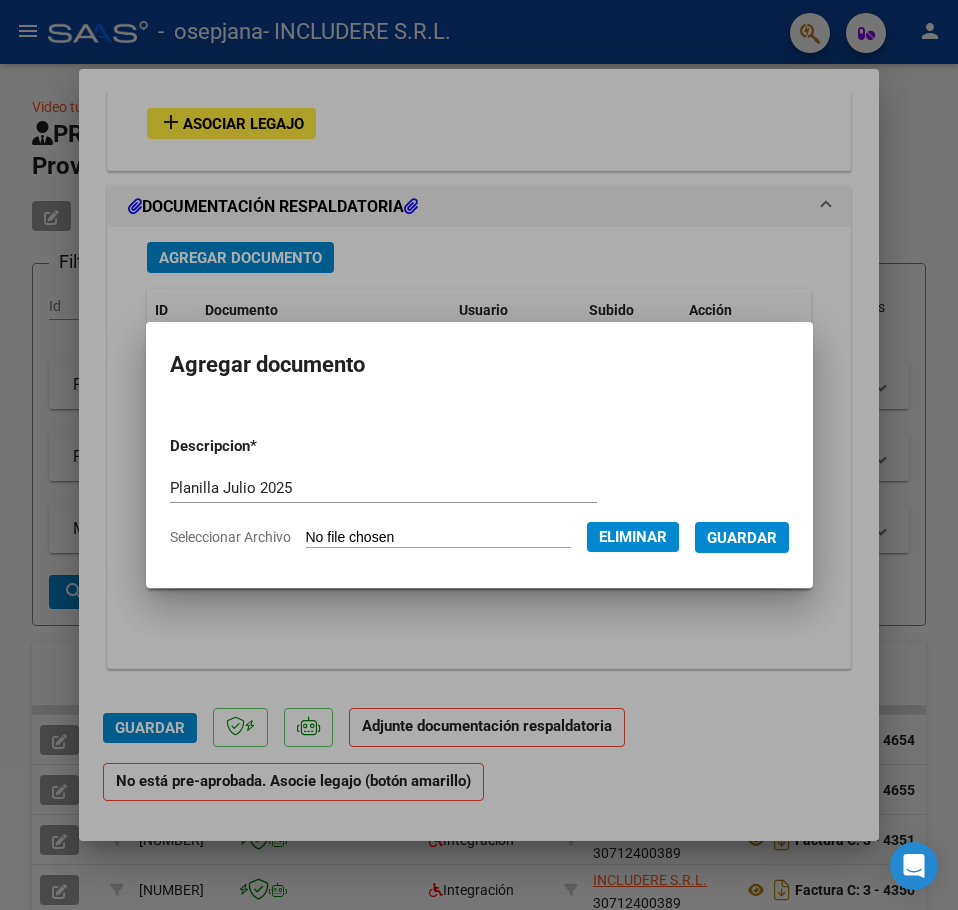 click on "Guardar" at bounding box center [742, 538] 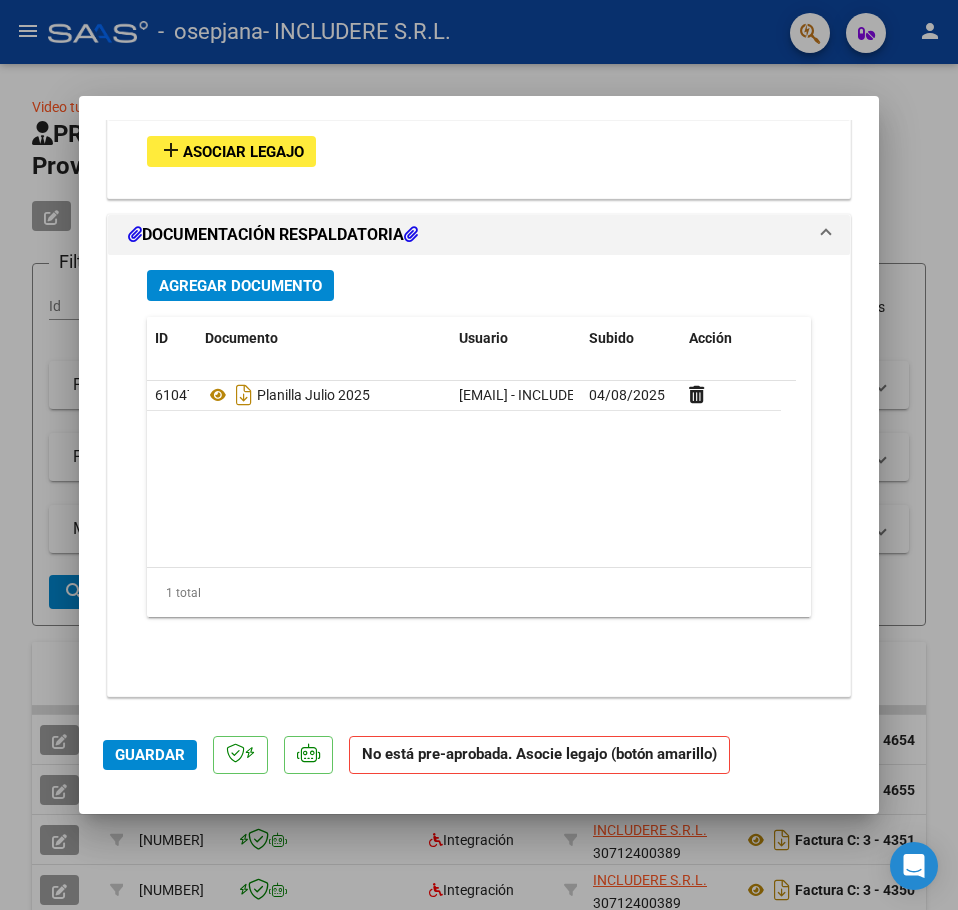 click on "Guardar" 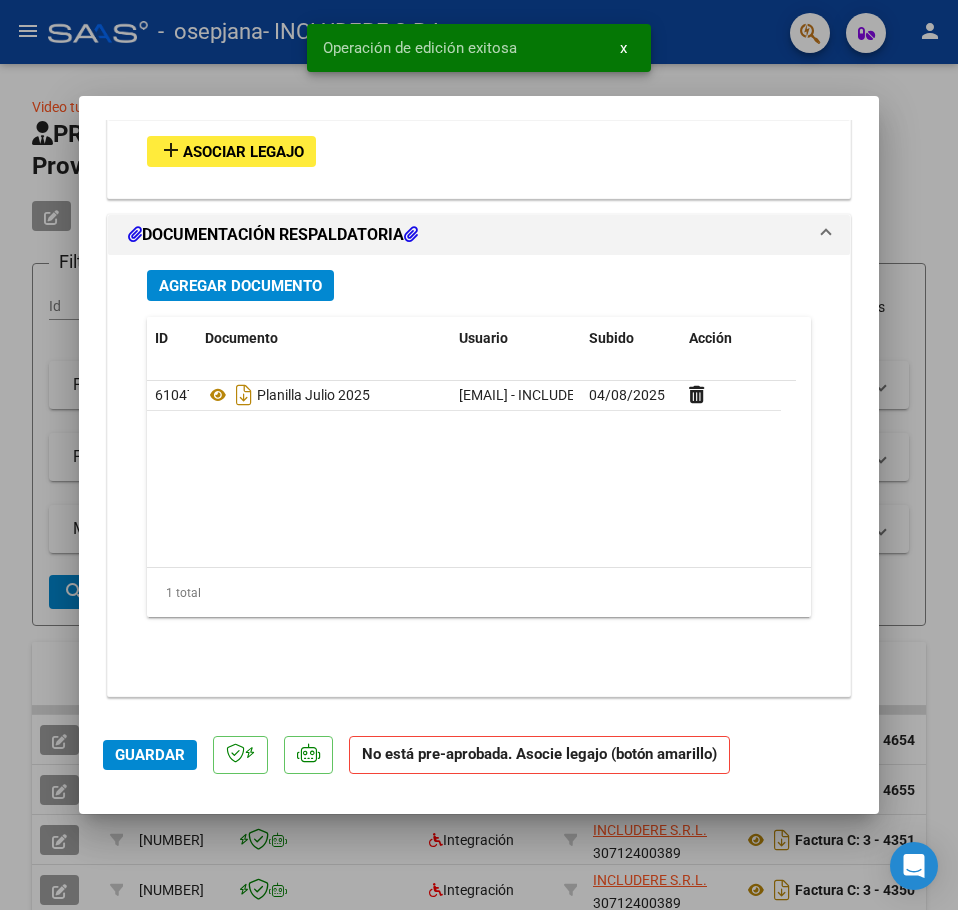 click on "No está pre-aprobada. Asocie legajo (botón amarillo)" 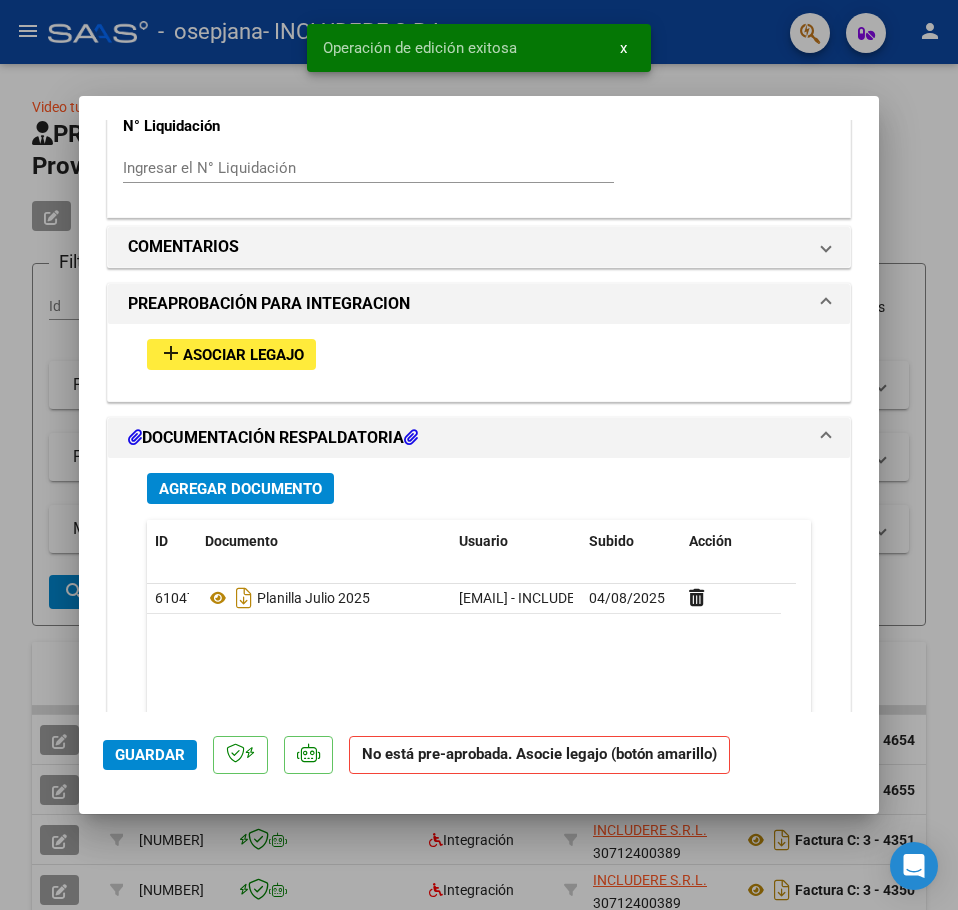 scroll, scrollTop: 1439, scrollLeft: 0, axis: vertical 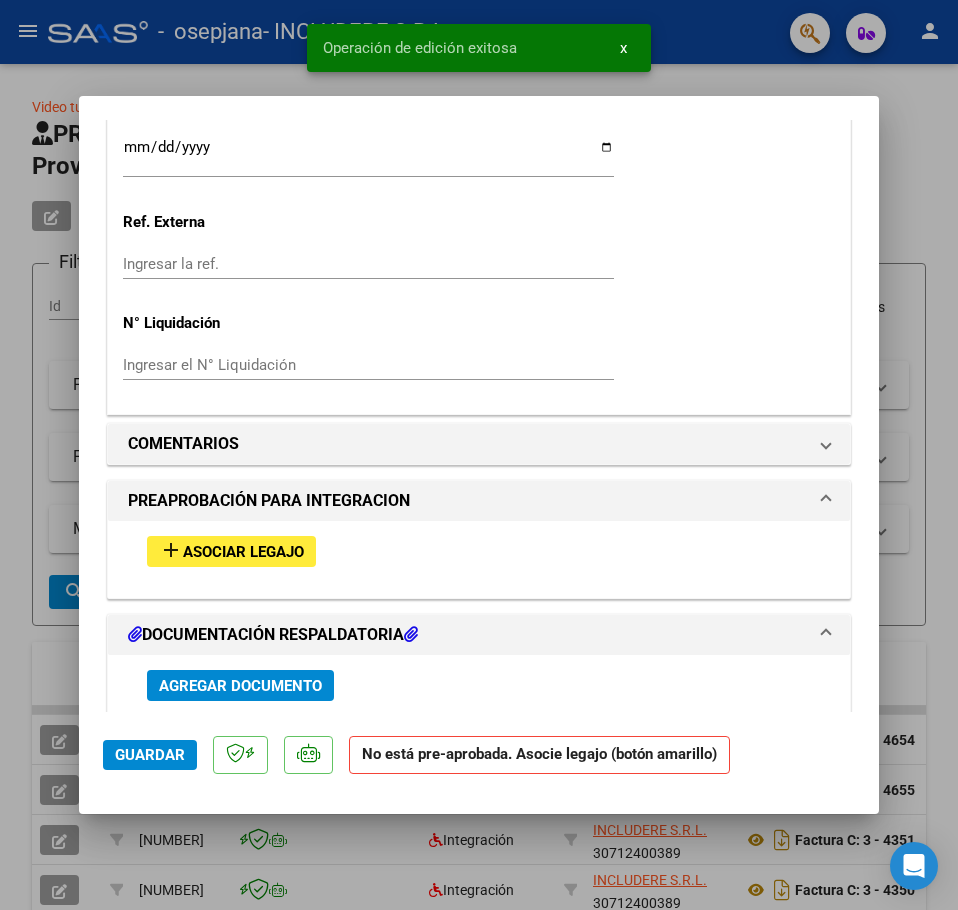 click on "Asociar Legajo" at bounding box center [243, 552] 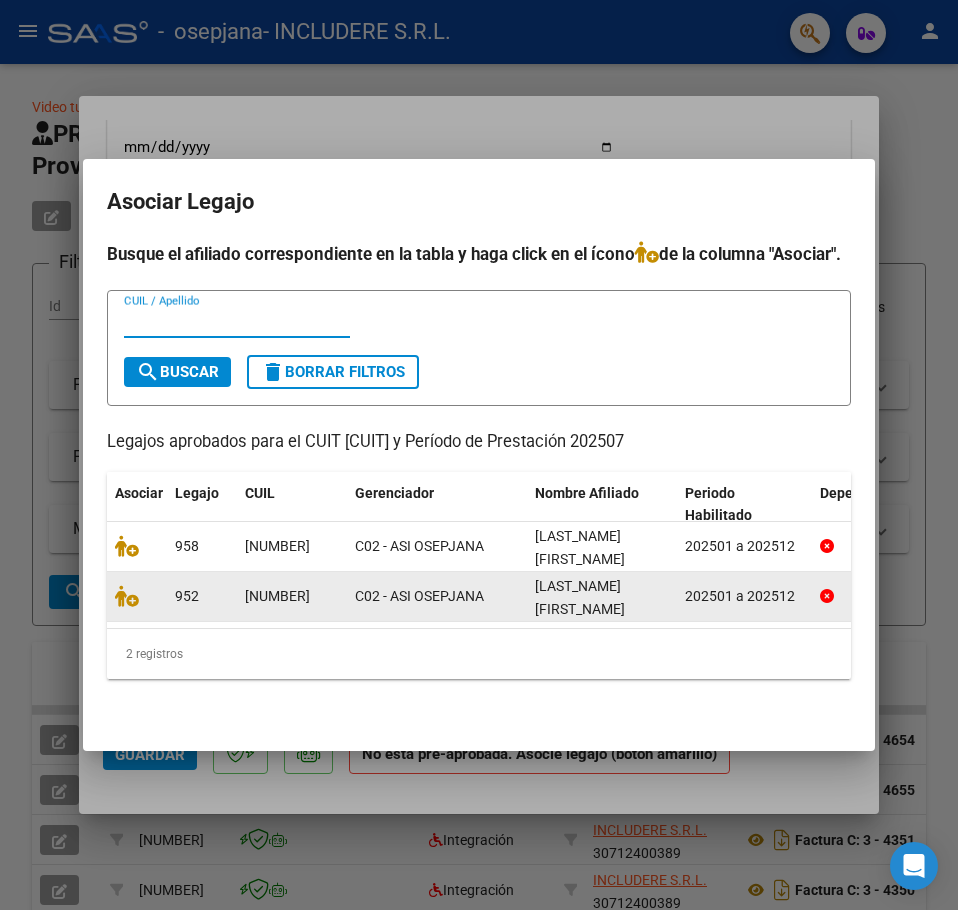 click on "202501 a 202512" 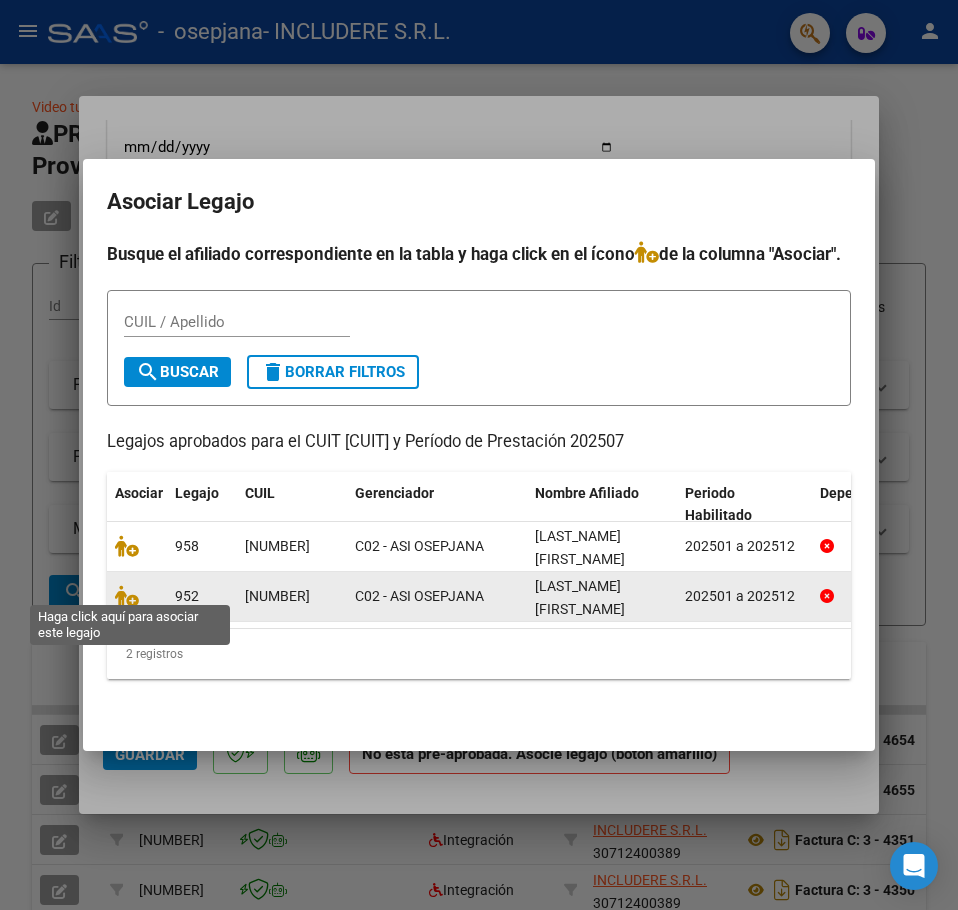 click 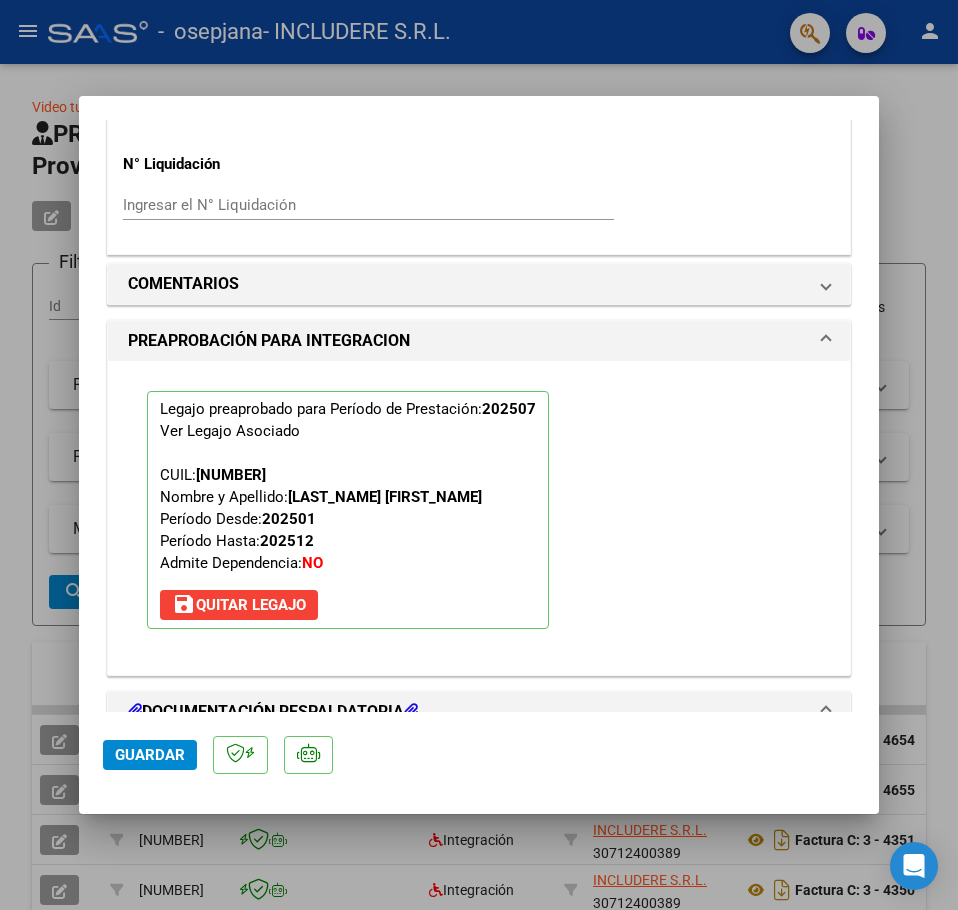 scroll, scrollTop: 1991, scrollLeft: 0, axis: vertical 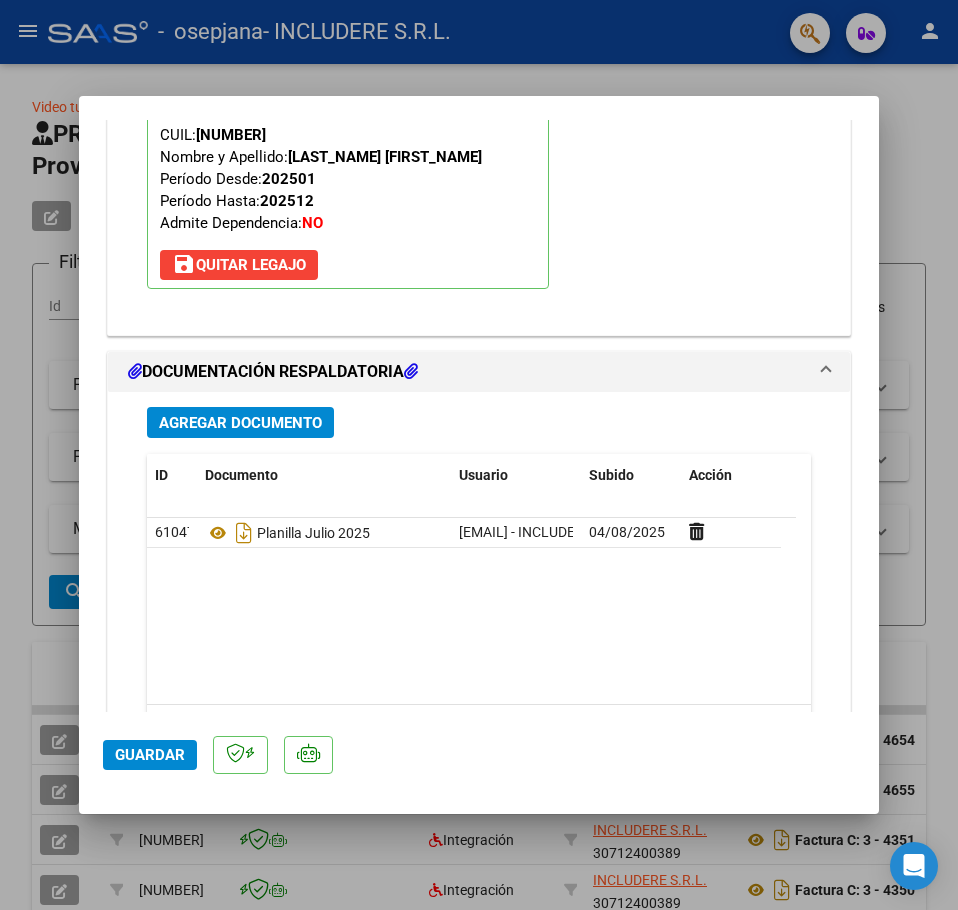 click on "Guardar" 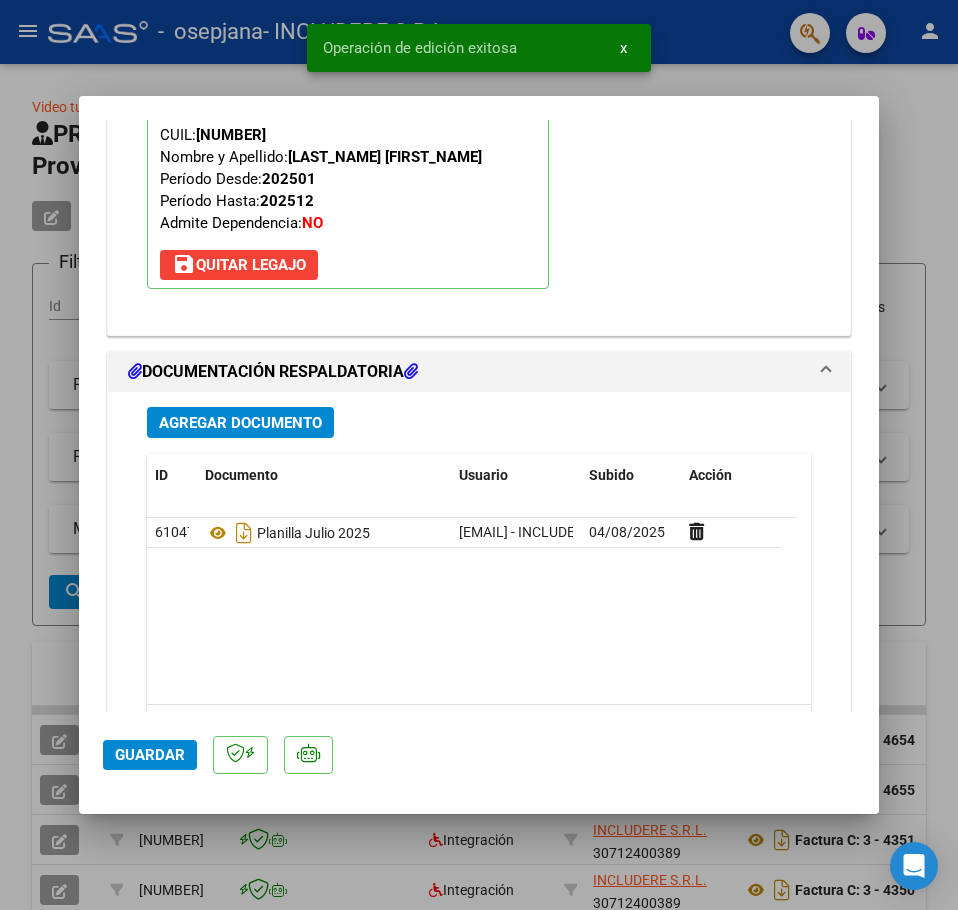 click at bounding box center (479, 455) 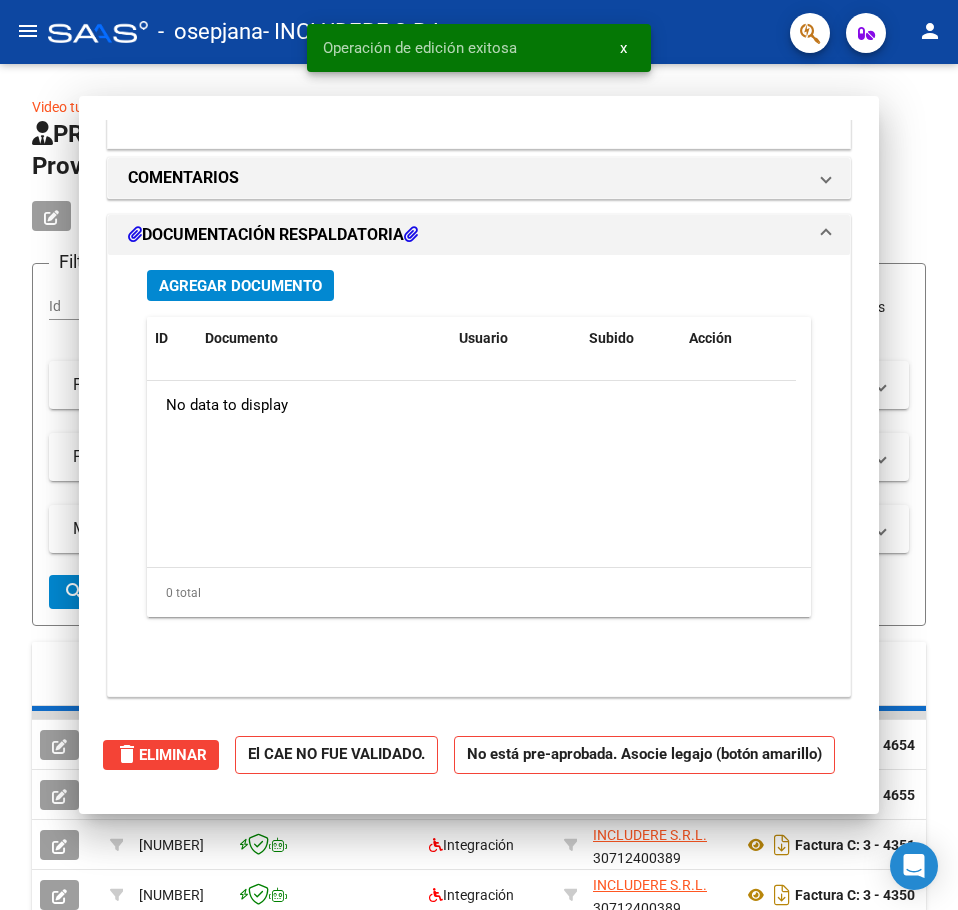 scroll, scrollTop: 0, scrollLeft: 0, axis: both 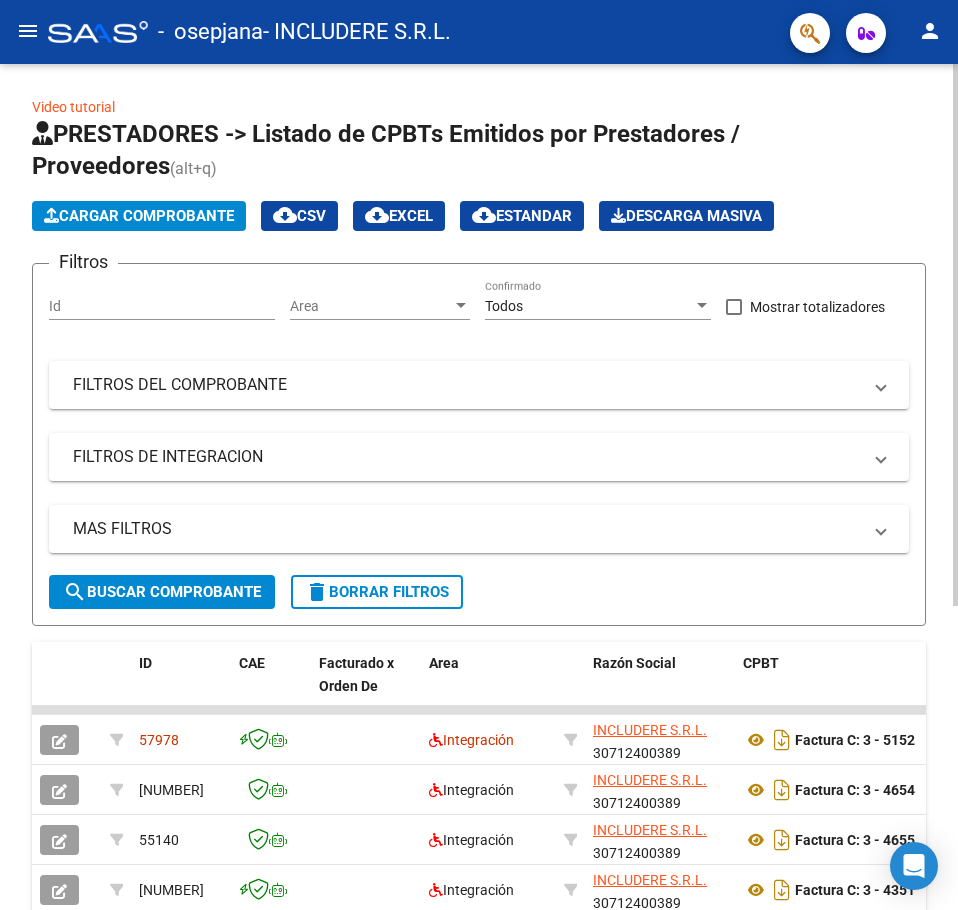 click on "Cargar Comprobante" 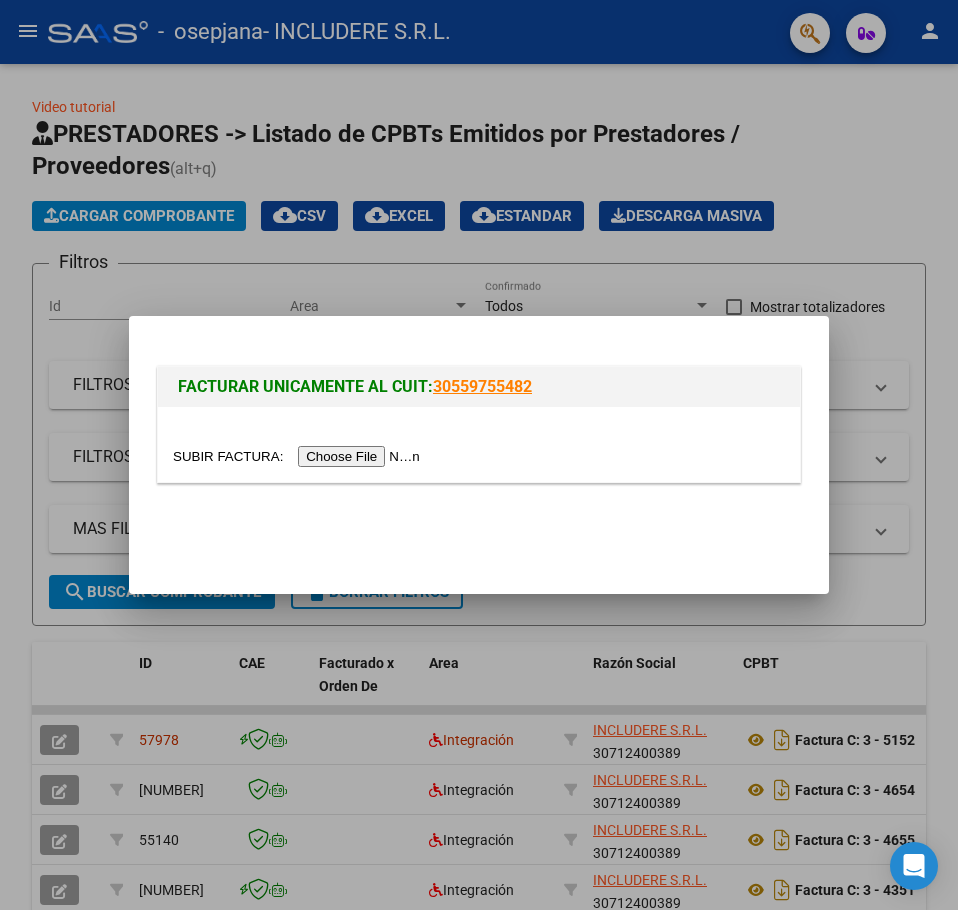 click at bounding box center [299, 456] 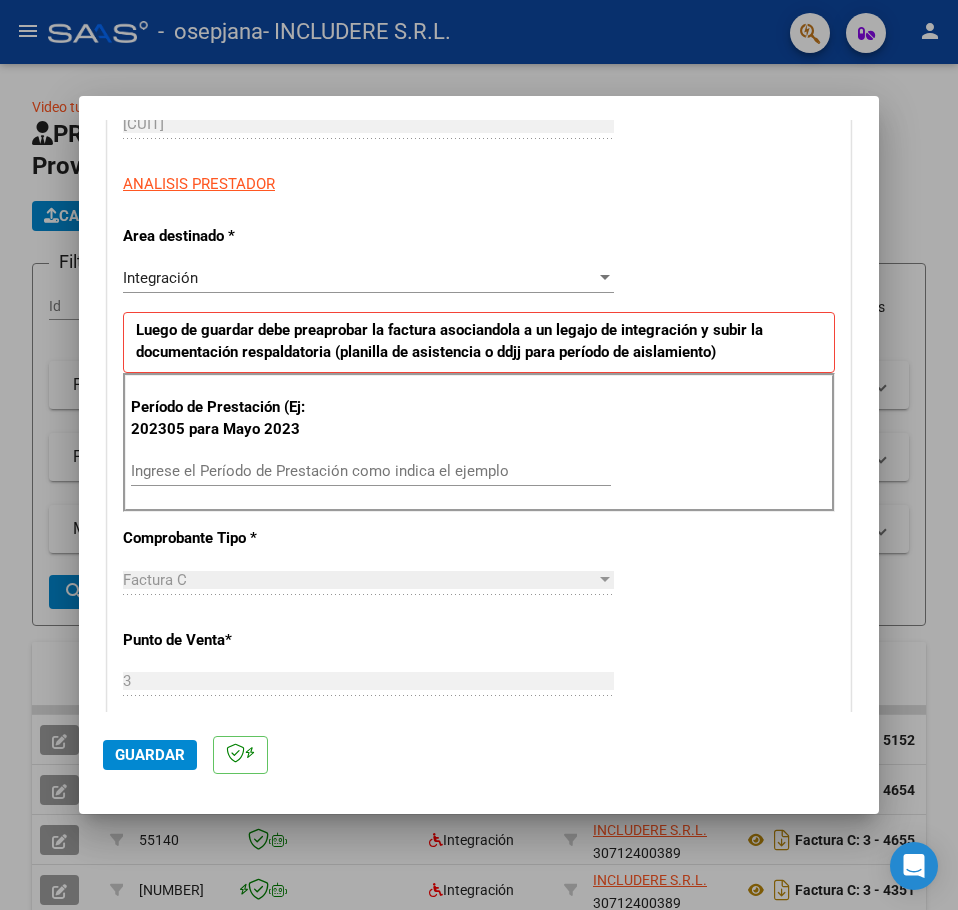 scroll, scrollTop: 400, scrollLeft: 0, axis: vertical 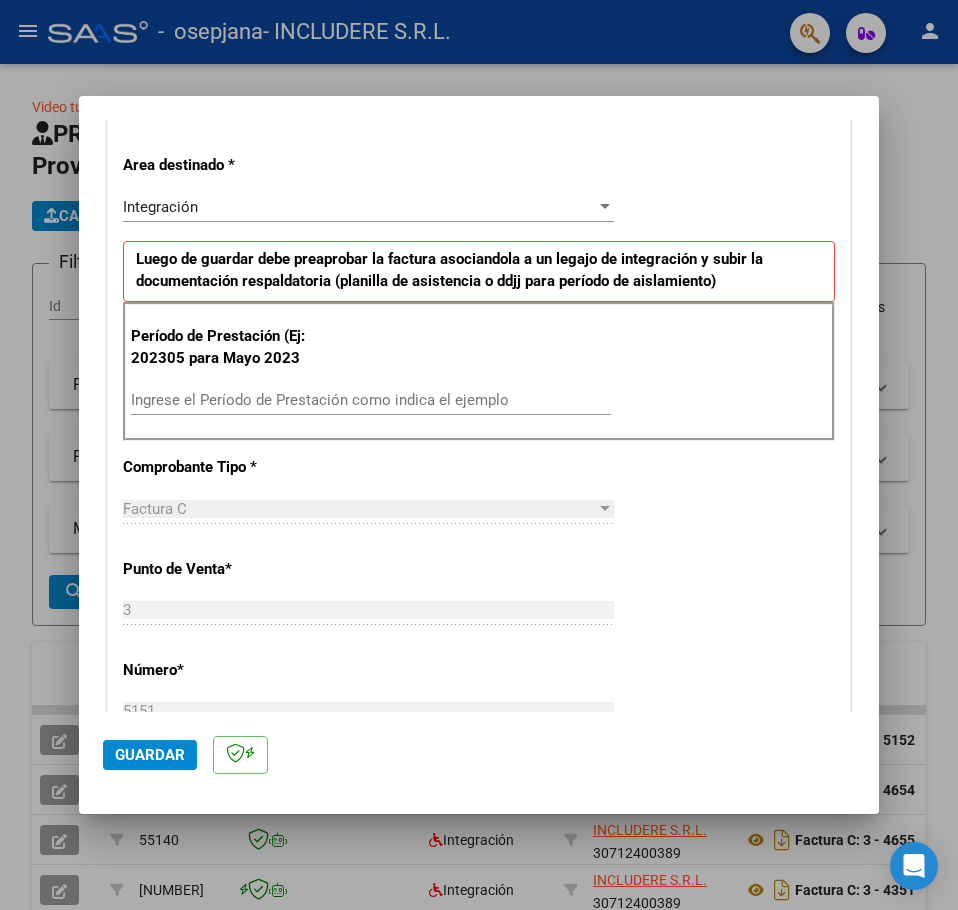 click on "Ingrese el Período de Prestación como indica el ejemplo" at bounding box center (371, 400) 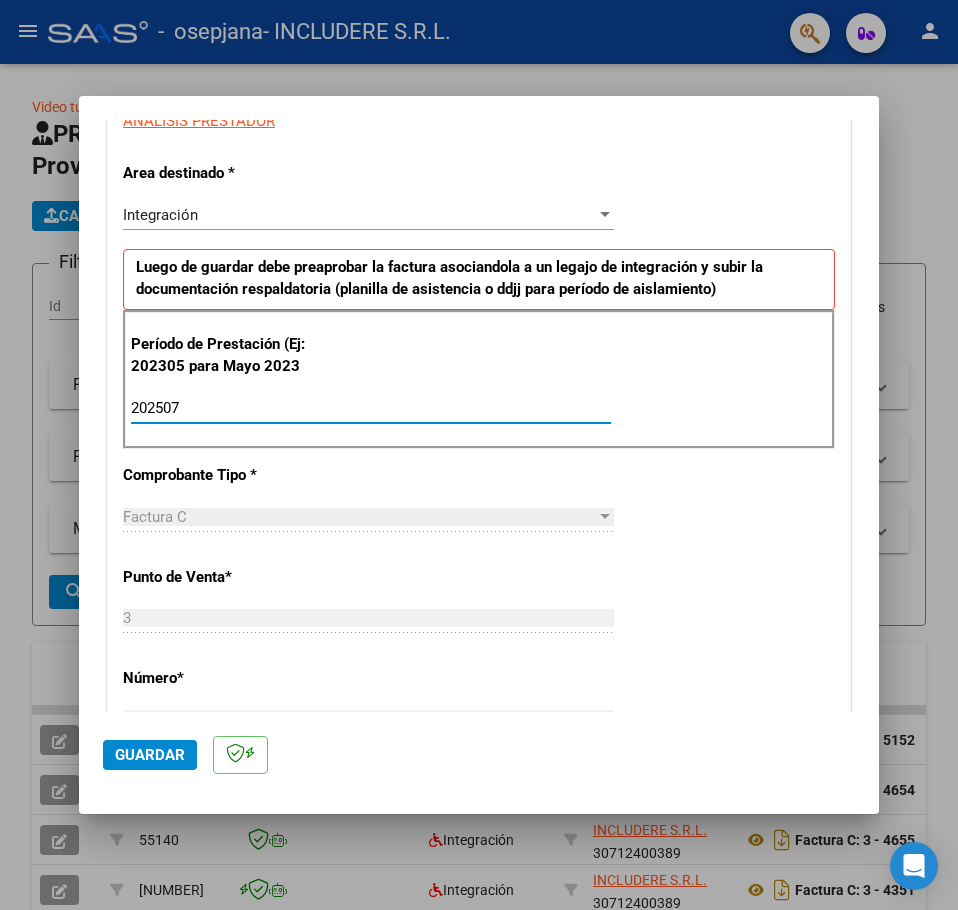 scroll, scrollTop: 0, scrollLeft: 0, axis: both 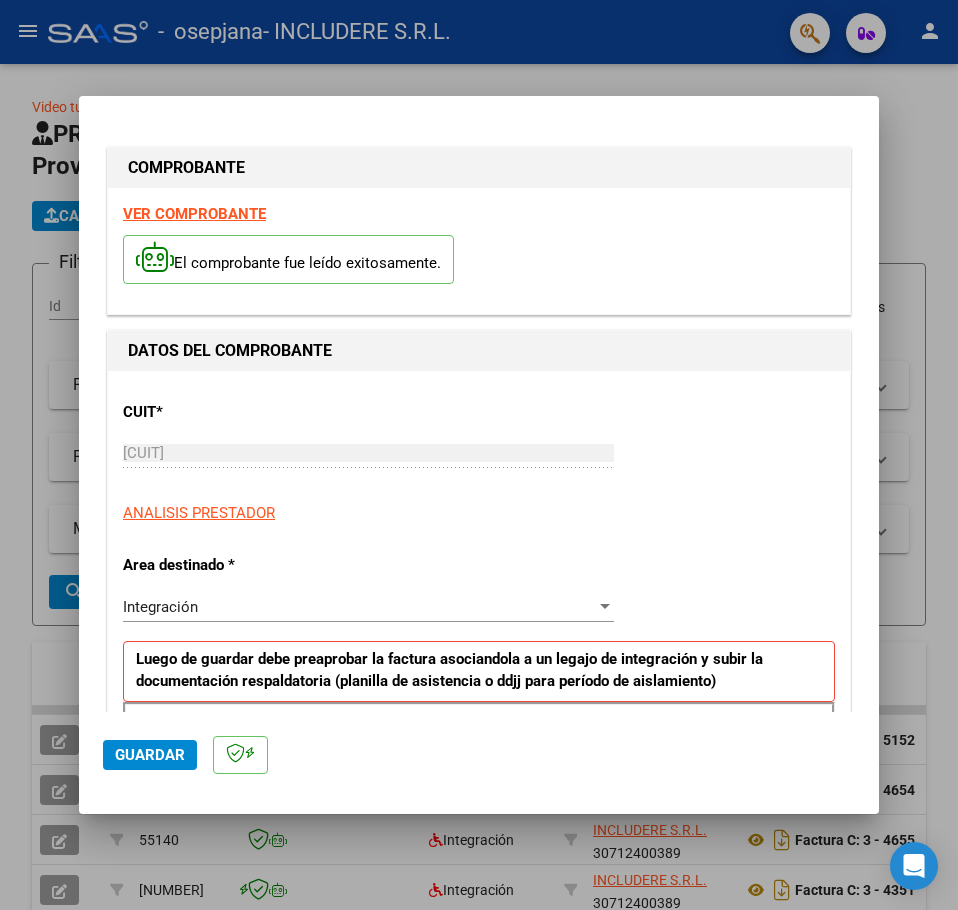 type on "202507" 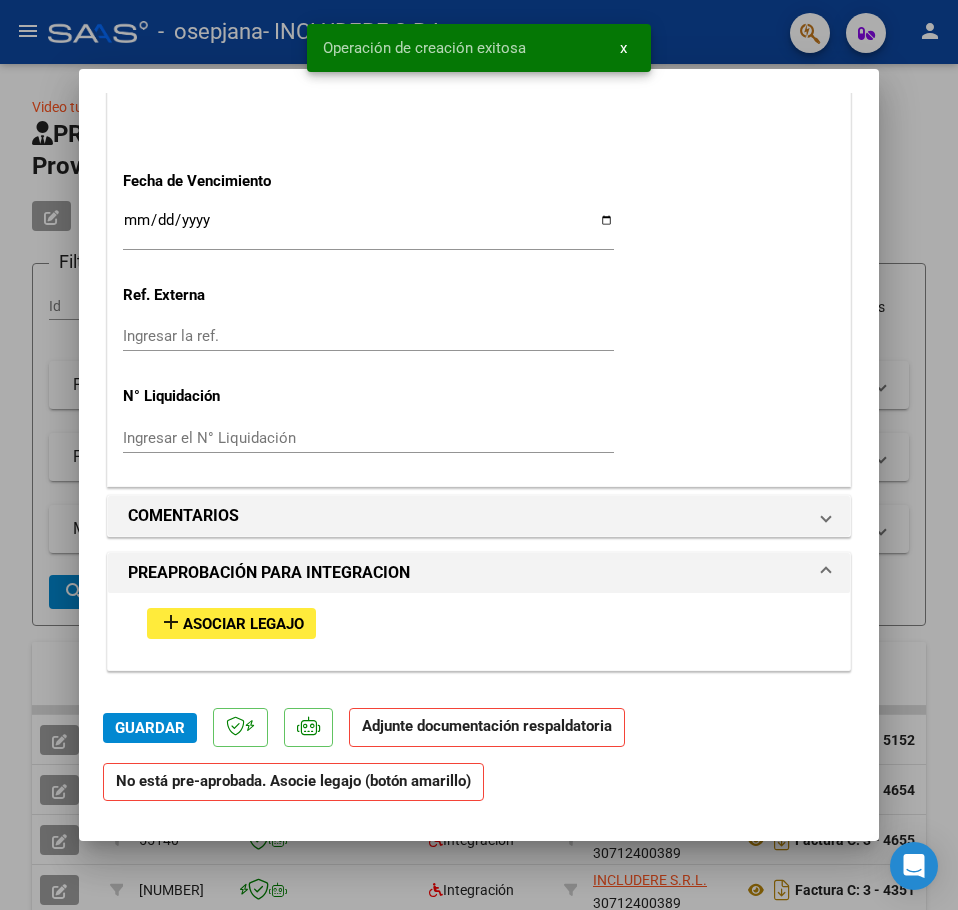 scroll, scrollTop: 1400, scrollLeft: 0, axis: vertical 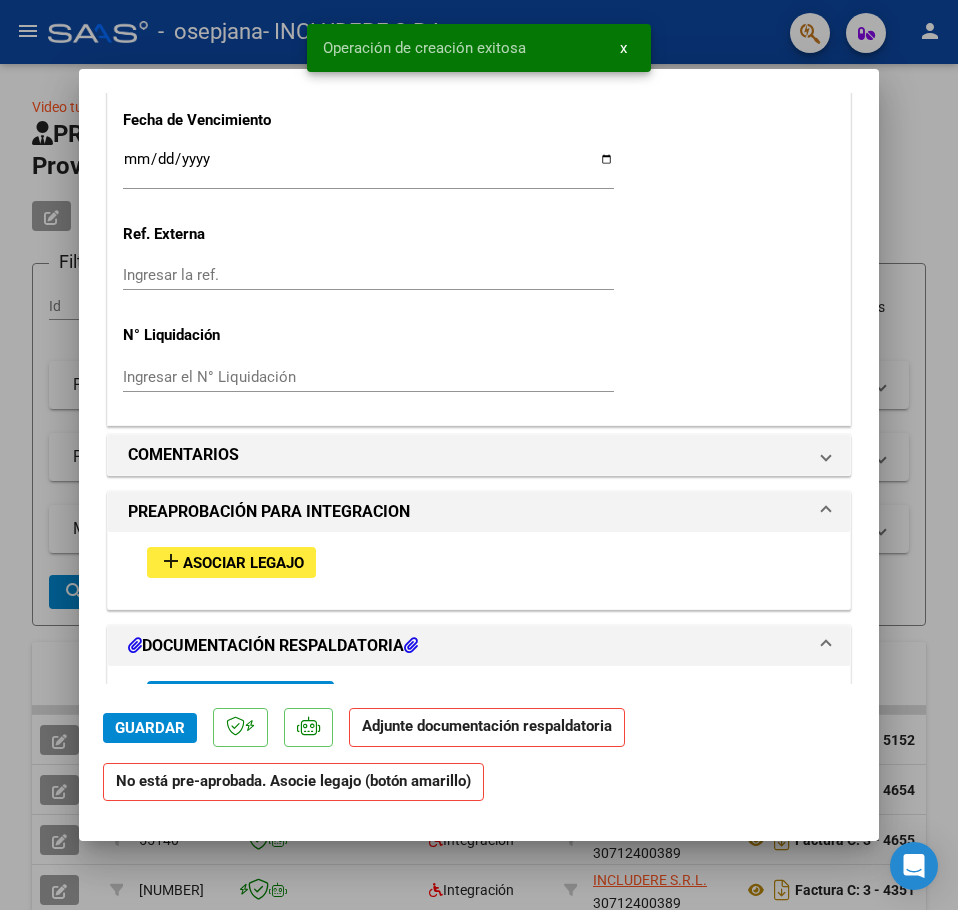 click on "Asociar Legajo" at bounding box center (243, 563) 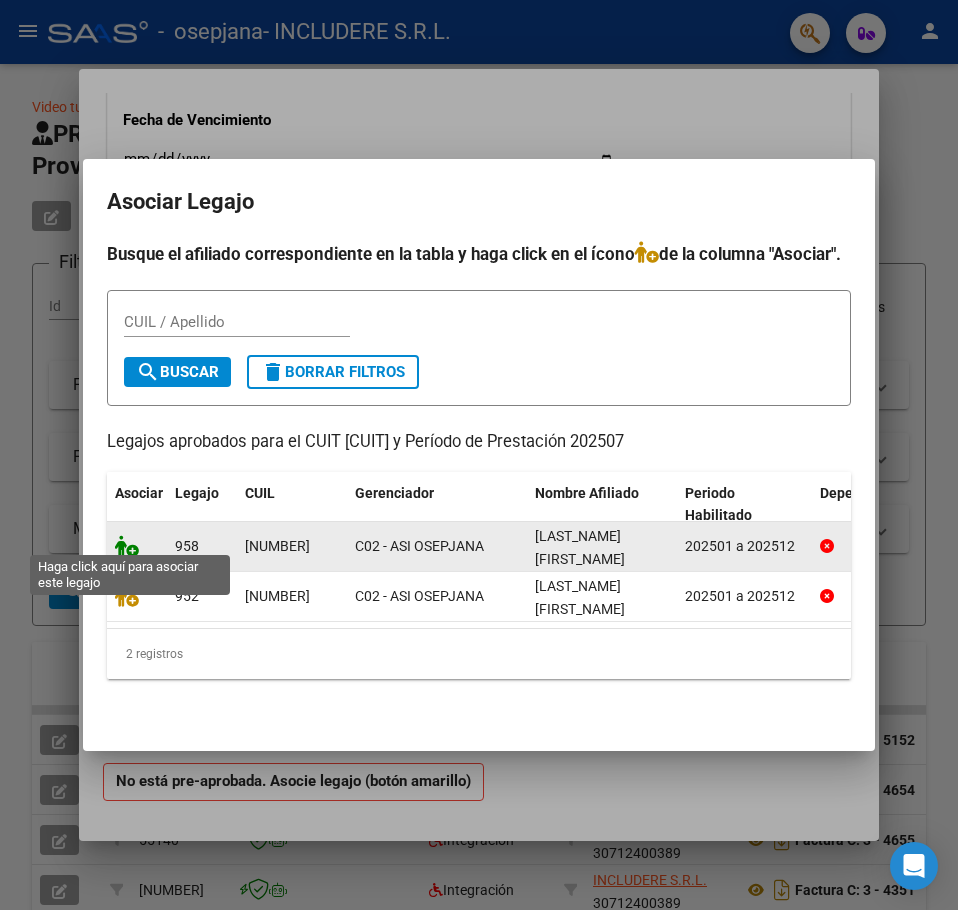 click 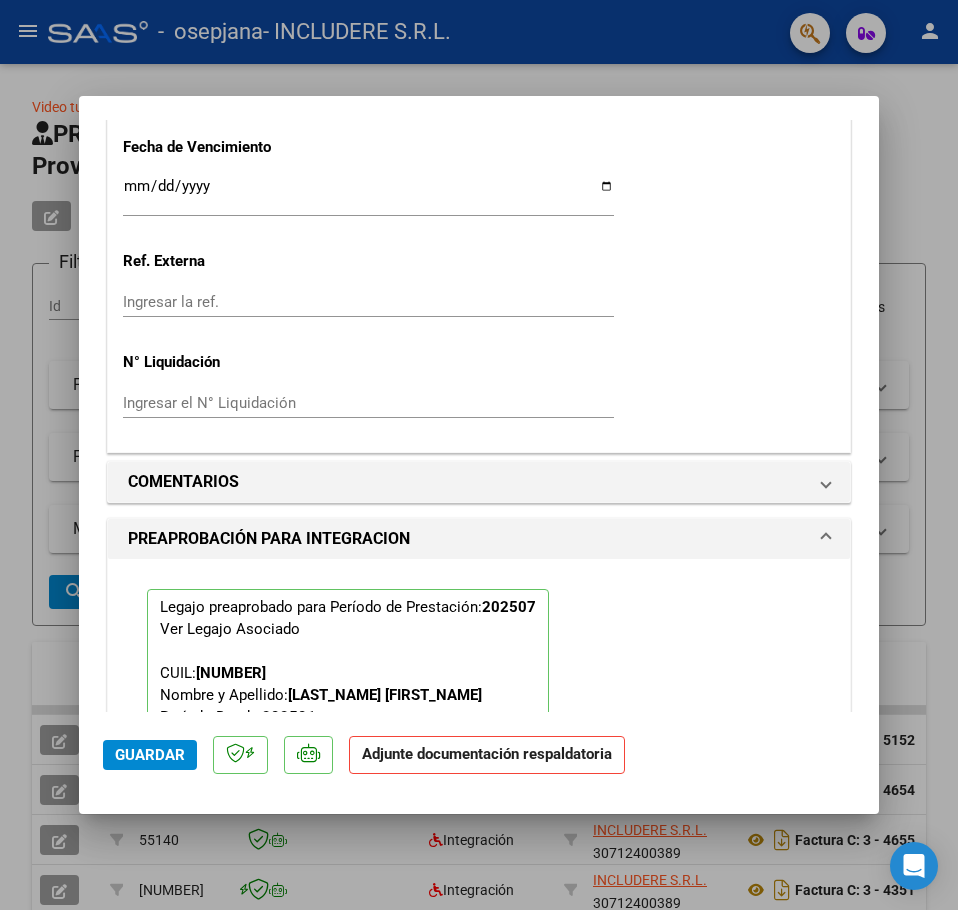 scroll, scrollTop: 1953, scrollLeft: 0, axis: vertical 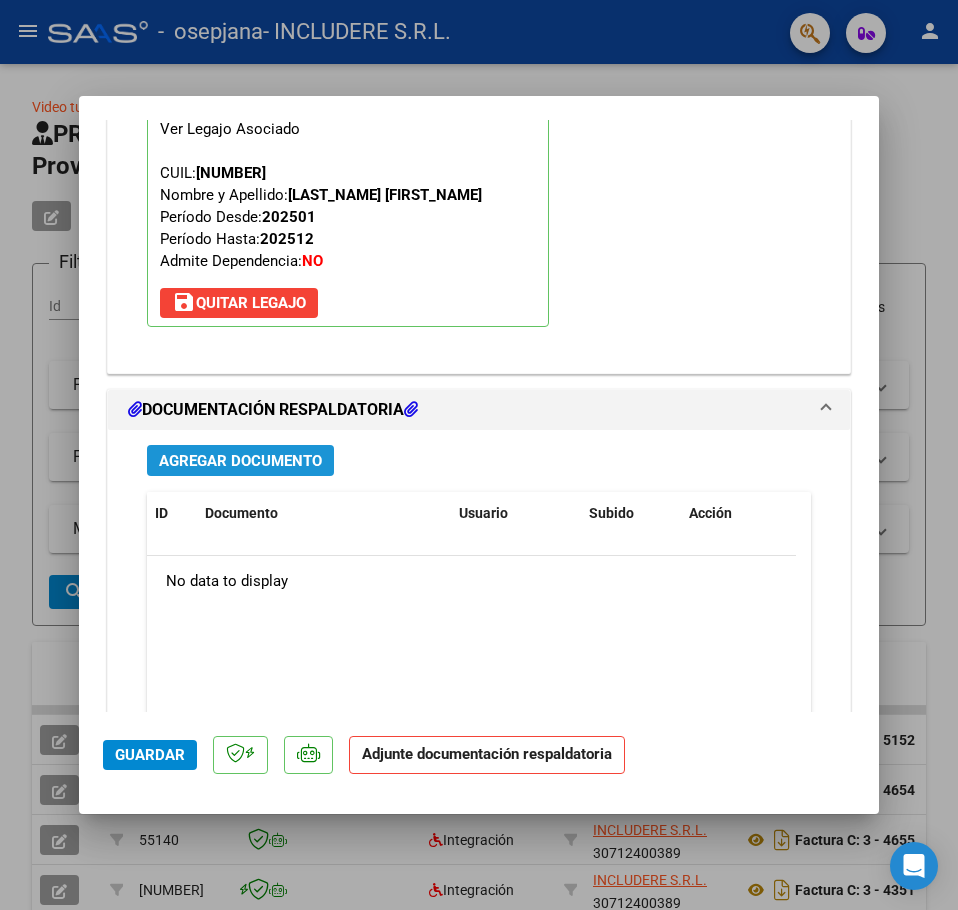 click on "Agregar Documento" at bounding box center [240, 461] 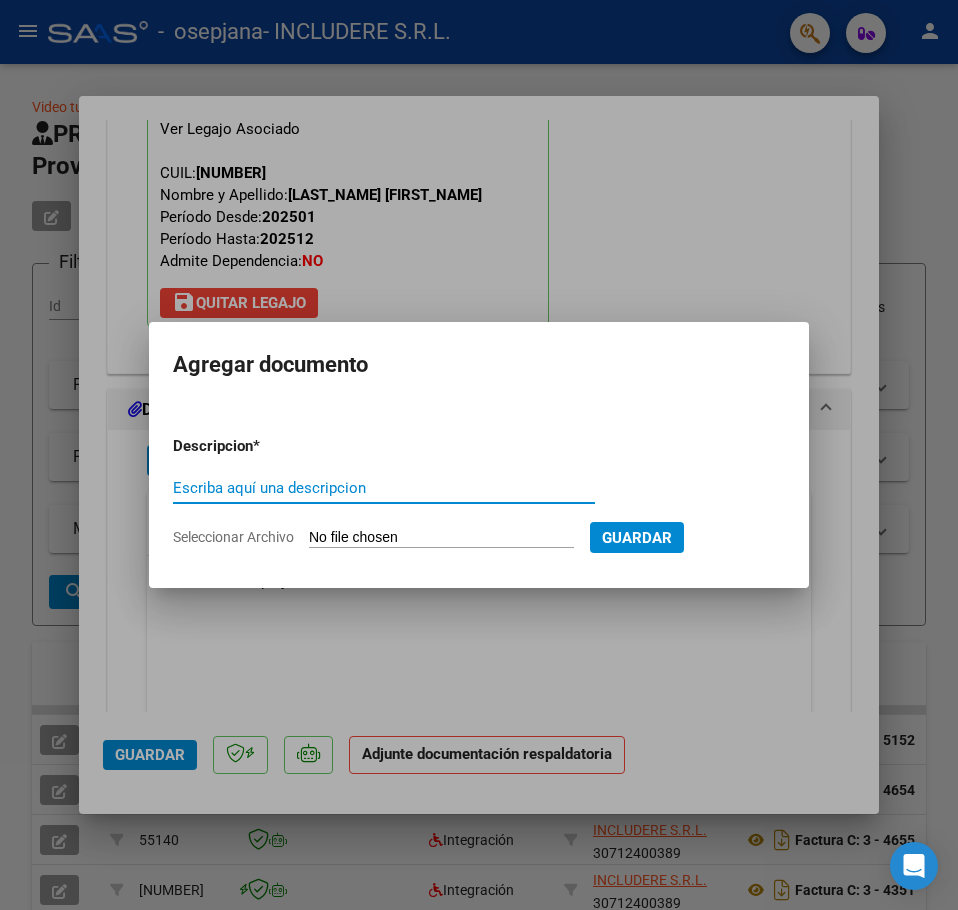click on "Escriba aquí una descripcion" at bounding box center [384, 488] 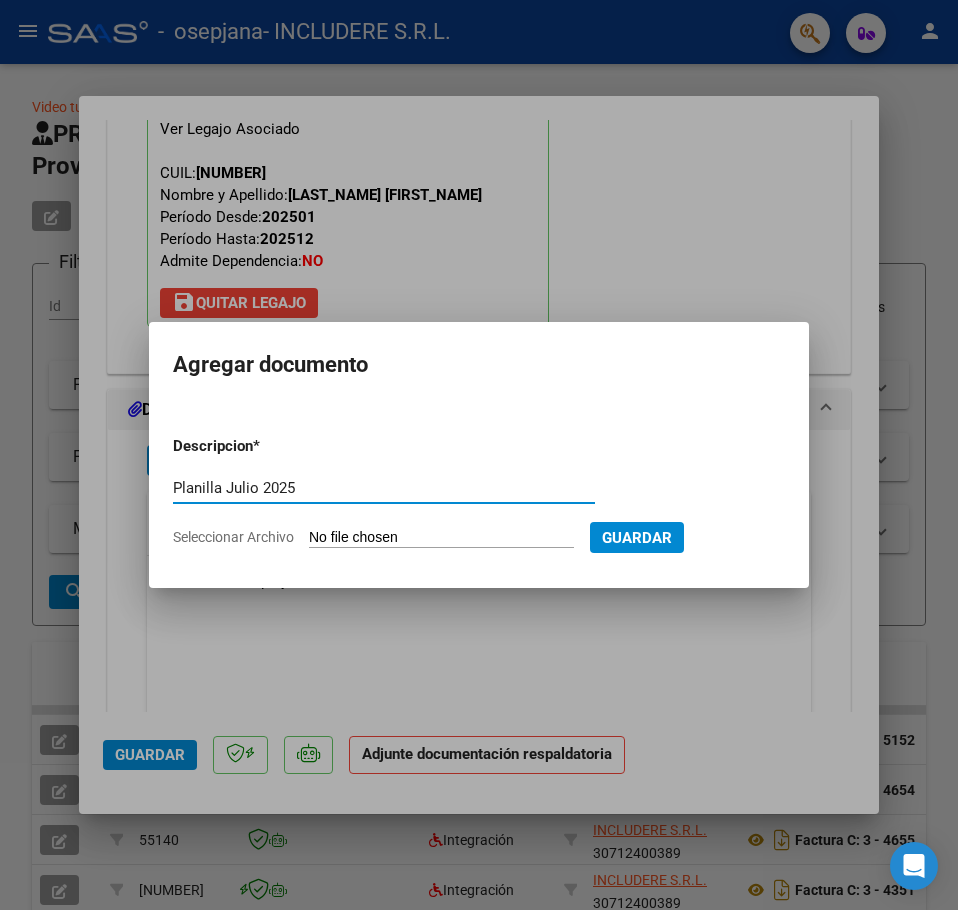 type on "Planilla Julio 2025" 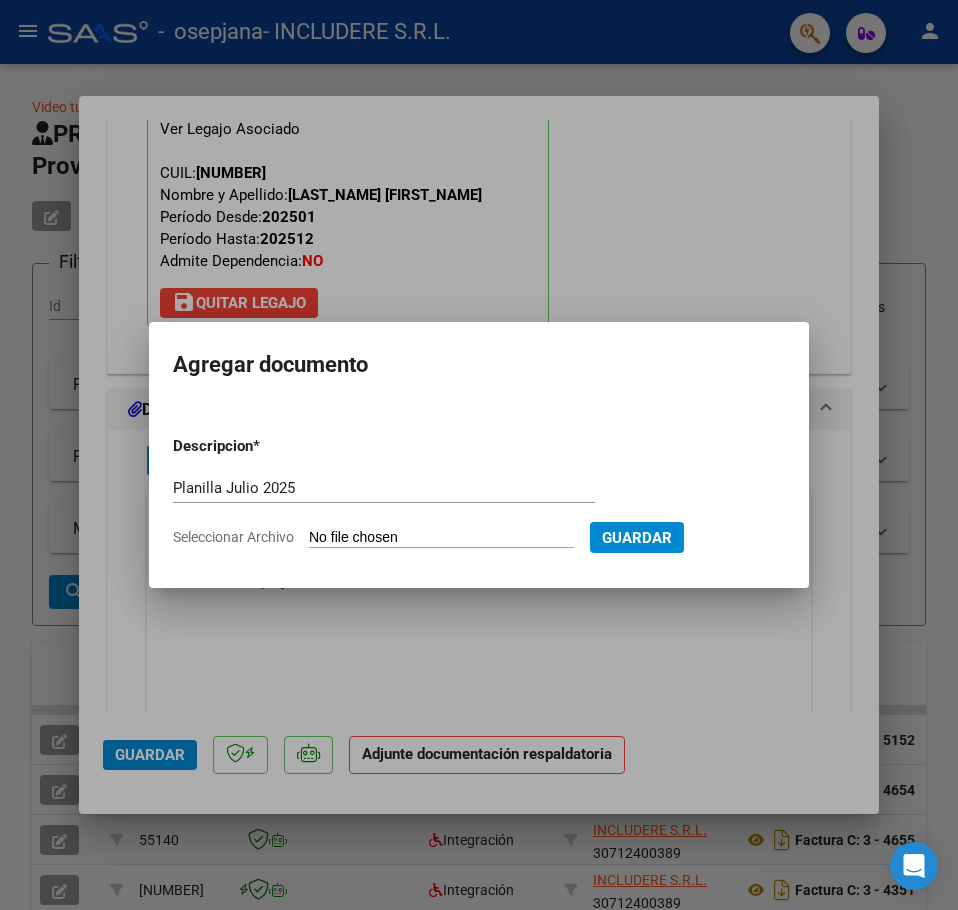 click on "Seleccionar Archivo" at bounding box center (441, 538) 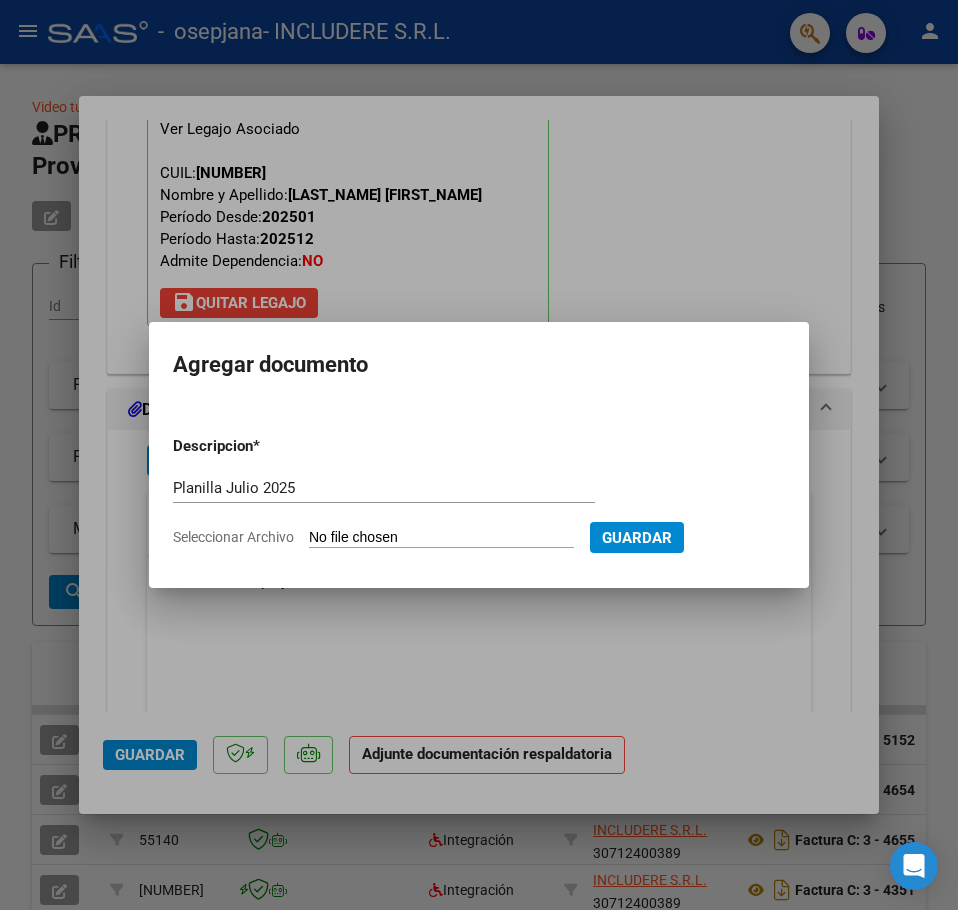 type on "C:\fakepath\[MONTH] [YEAR] [LAST_NAME].pdf" 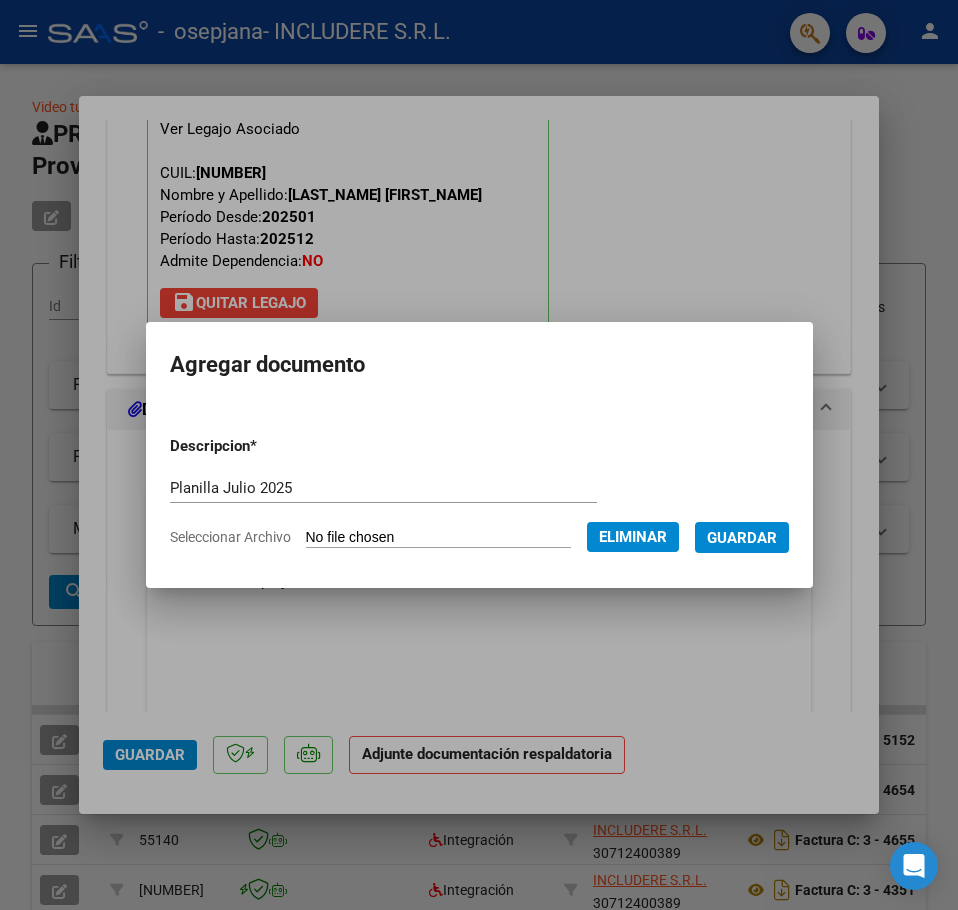 drag, startPoint x: 486, startPoint y: 550, endPoint x: 322, endPoint y: 409, distance: 216.2799 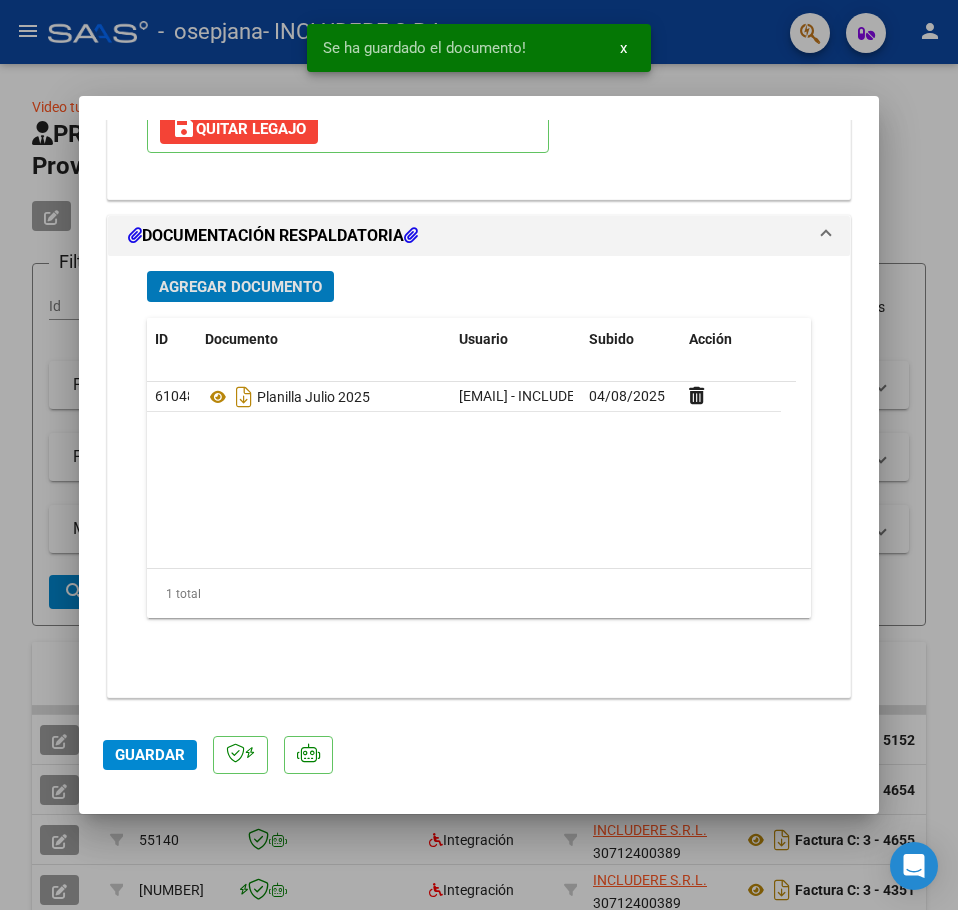 scroll, scrollTop: 2128, scrollLeft: 0, axis: vertical 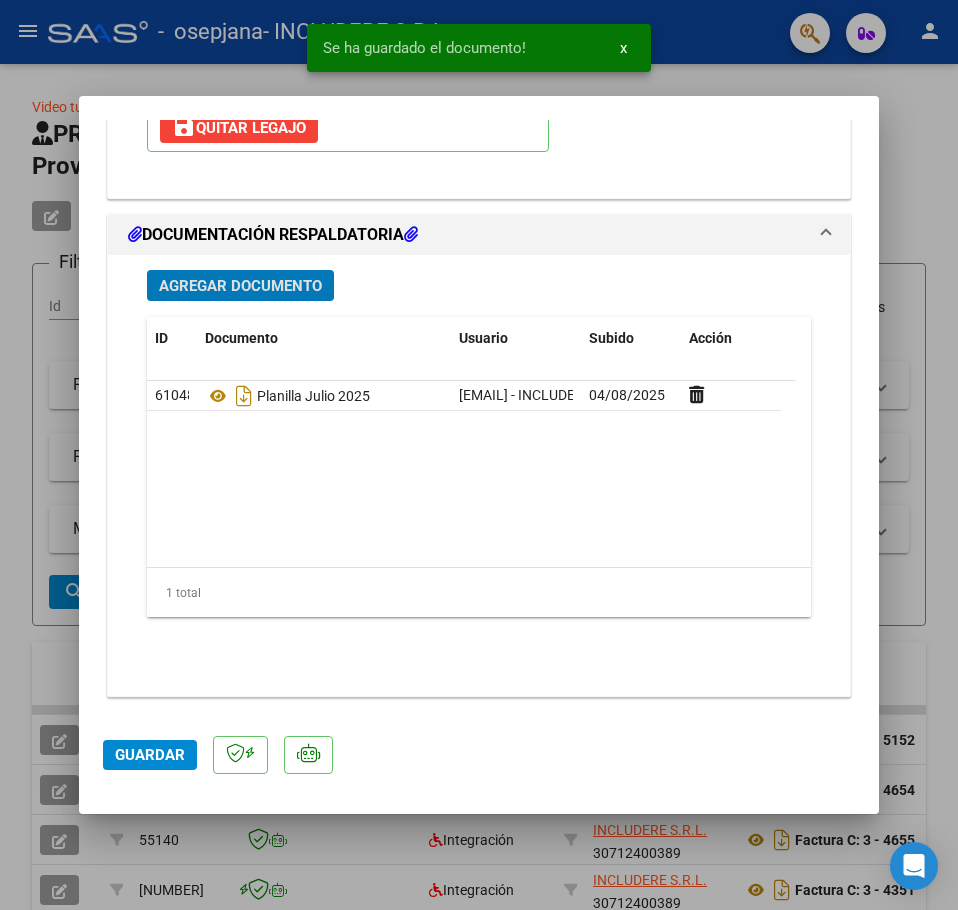 click on "Guardar" 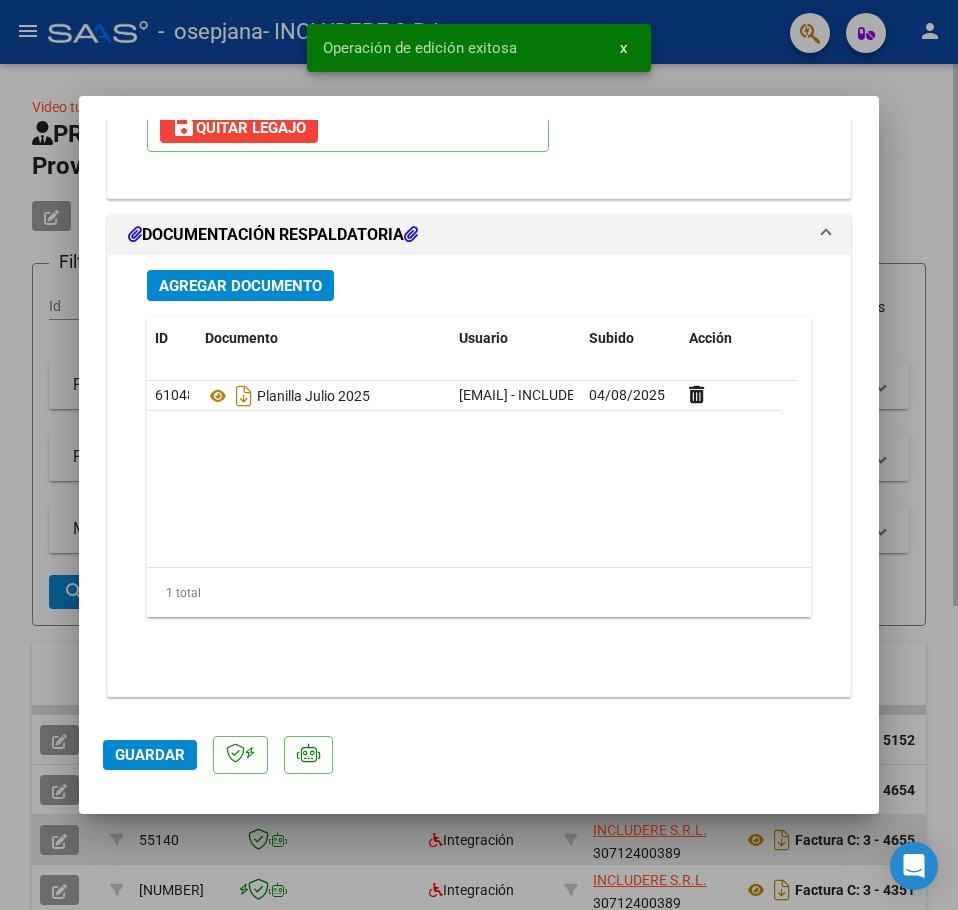click at bounding box center (479, 455) 